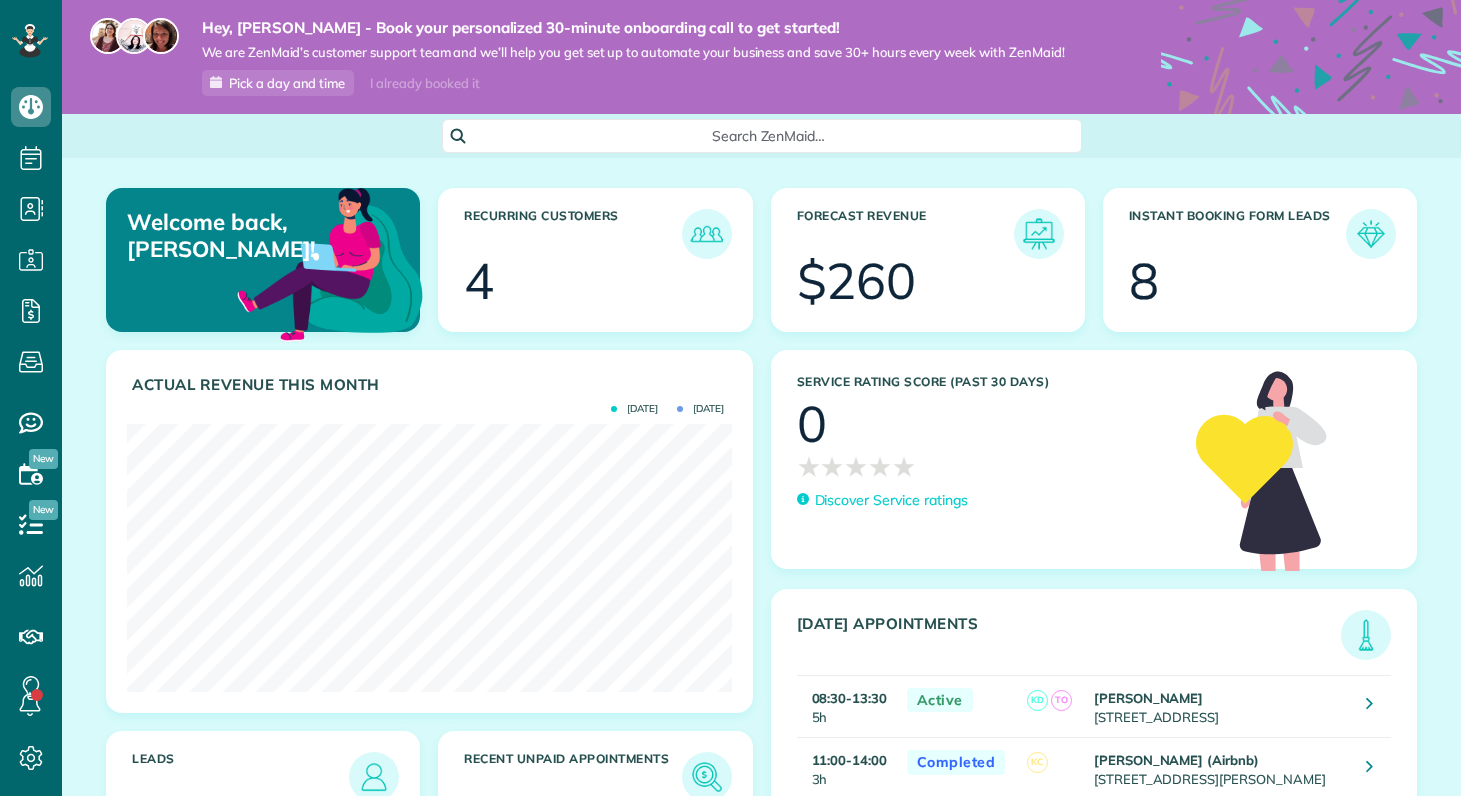 scroll, scrollTop: 0, scrollLeft: 0, axis: both 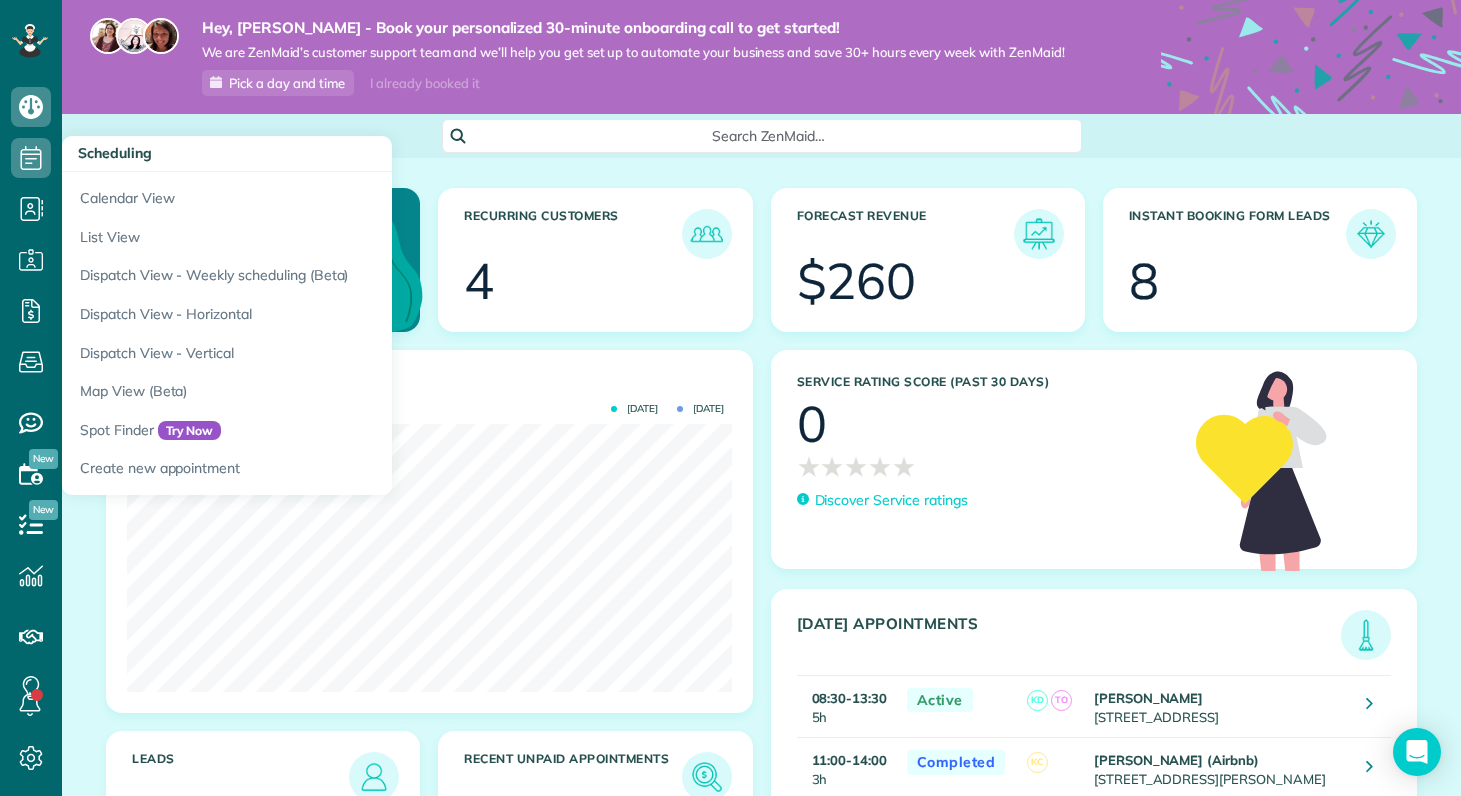 click 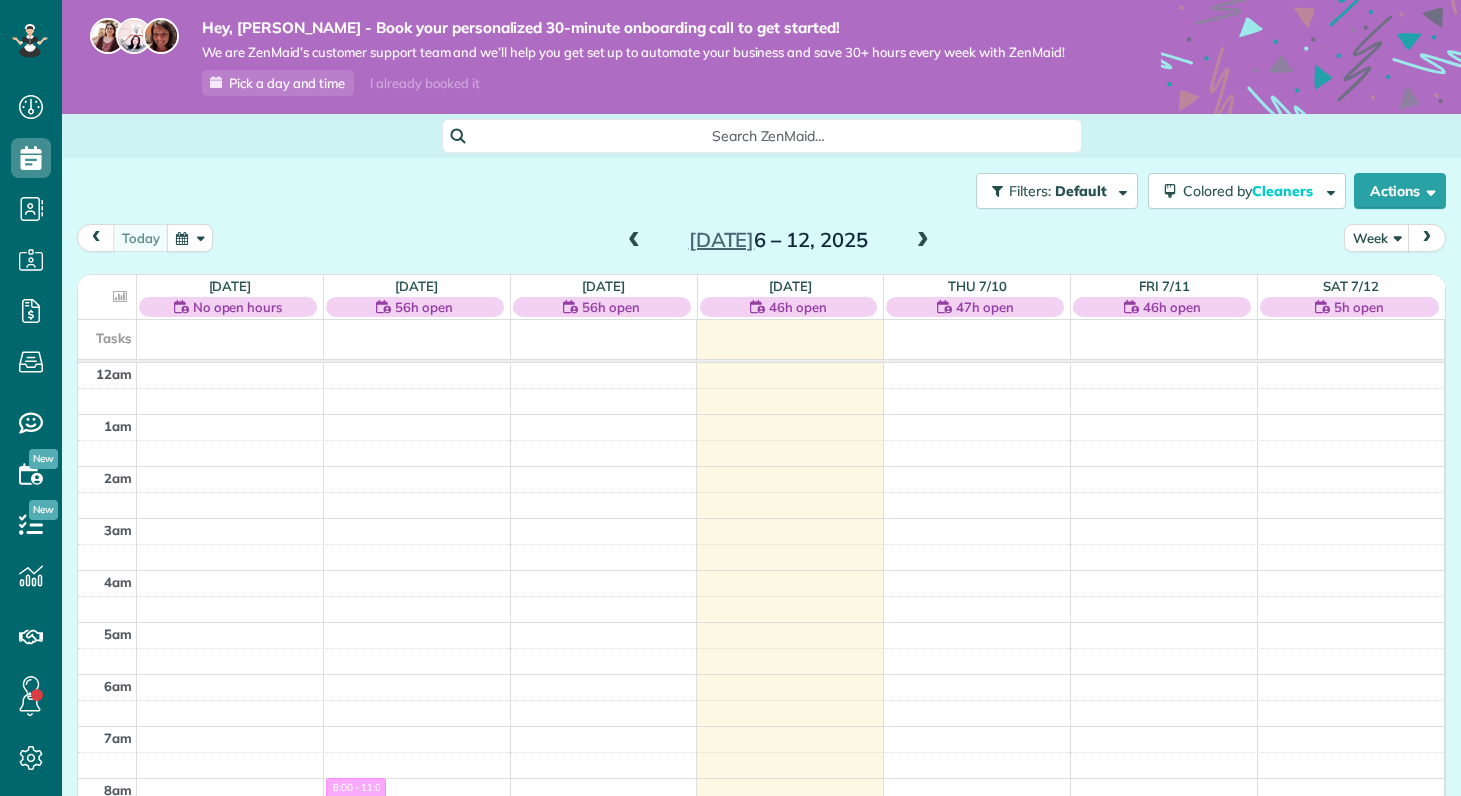 scroll, scrollTop: 0, scrollLeft: 0, axis: both 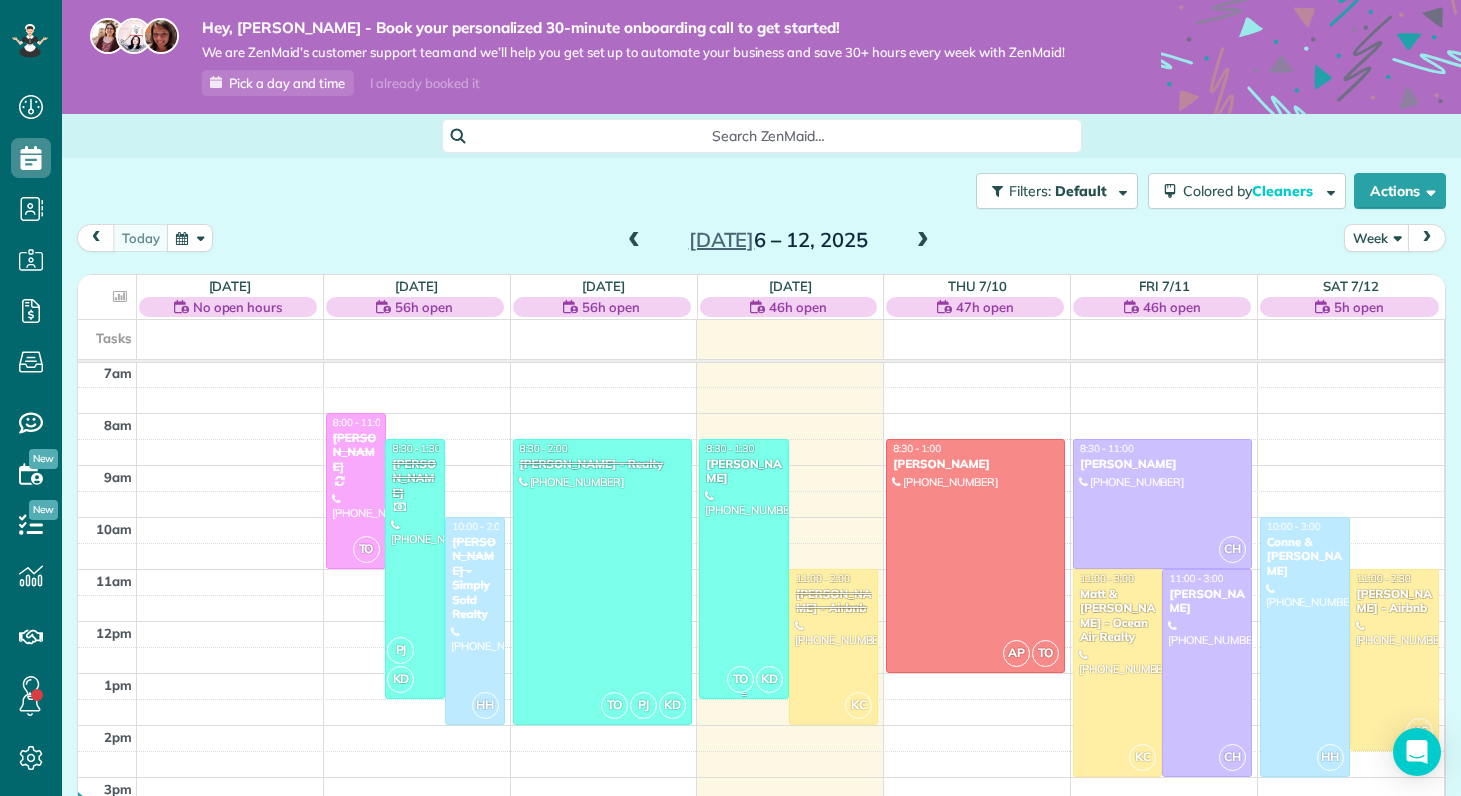 click at bounding box center [744, 569] 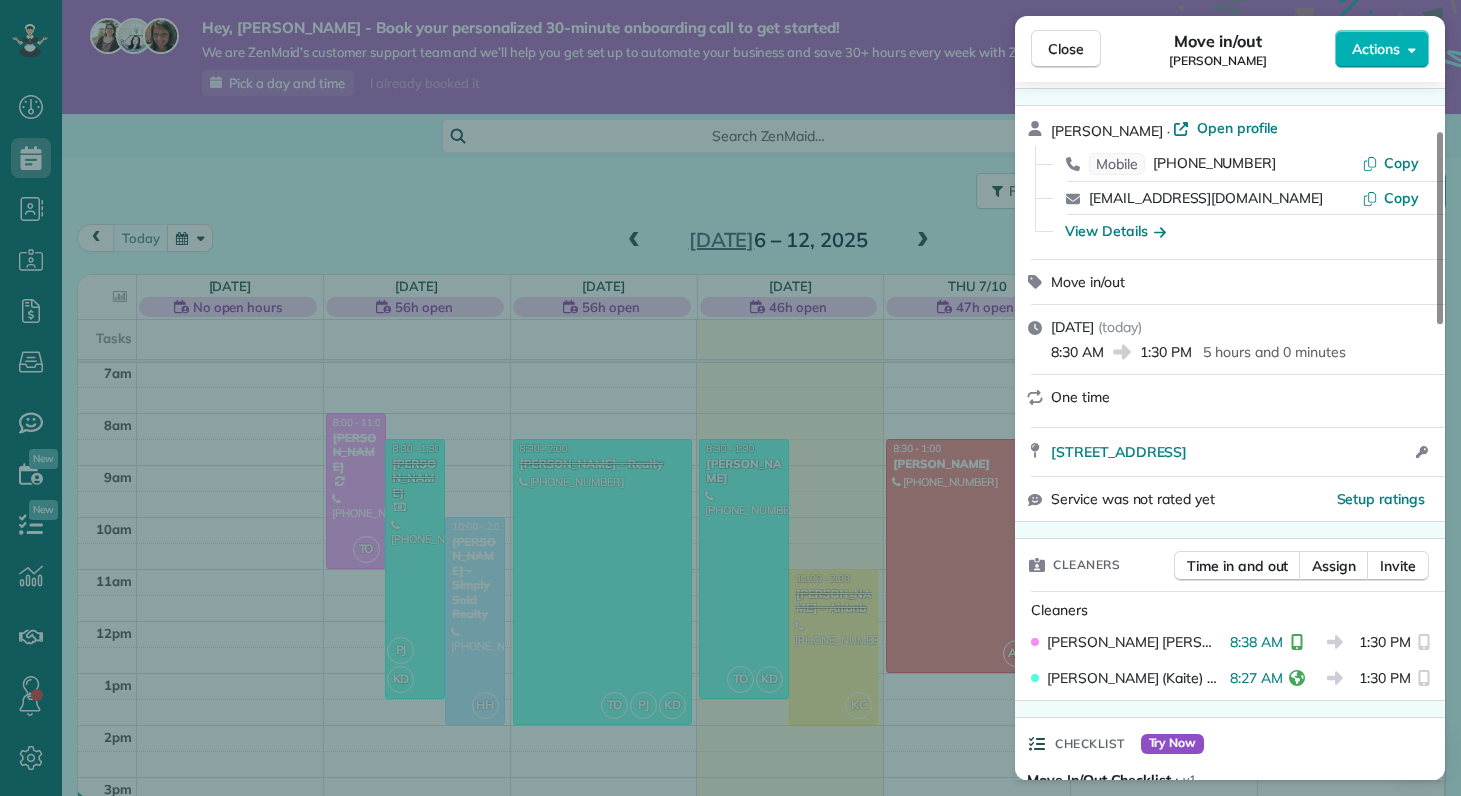 scroll, scrollTop: 177, scrollLeft: 0, axis: vertical 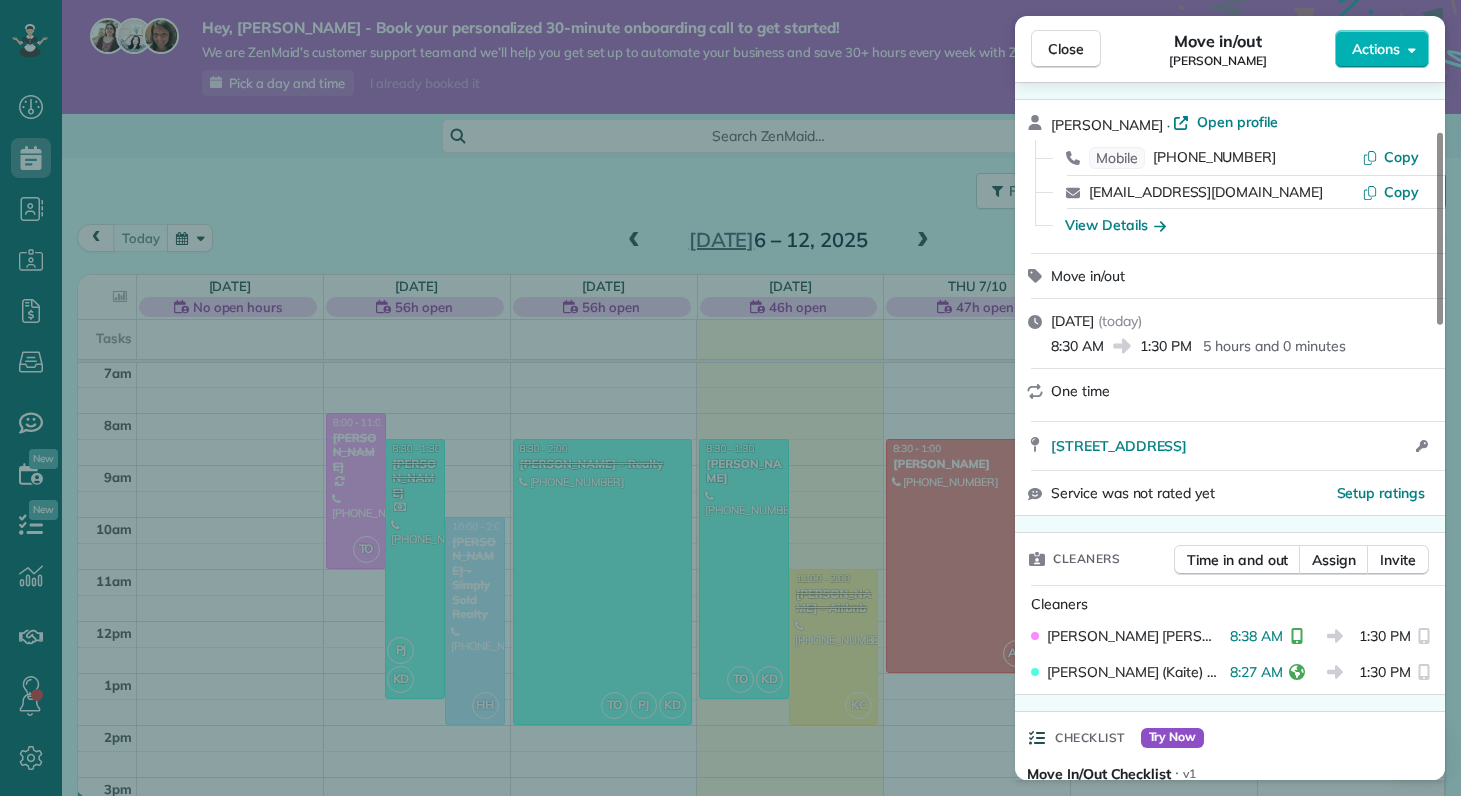 click on "Close Move in/out Geoffrey Mraz Actions This appointment is linked to  Payroll ID #2 .   If you make changes to this appointment make sure the payroll reflects the new information. Status Active Geoffrey Mraz · Open profile Mobile (630) 478-5568 Copy geoffmraz@gmail.com Copy View Details Move in/out Wednesday, July 09, 2025 ( today ) 8:30 AM 1:30 PM 5 hours and 0 minutes One time 126 Walnut Hills Drive Richlands NC 28574 Open access information Service was not rated yet Setup ratings Cleaners Time in and out Assign Invite Cleaners Taylor   Obryan 8:38 AM 1:30 PM Kaitlin (Kaite)   Delorme 8:27 AM 1:30 PM Checklist Try Now Move In/Out Checklist  ⋅  v1 includes 32 items Details Unassign Billing Billing actions Price $0.00 Overcharge $0.00 Discount $0.00 Coupon discount - Primary tax - Secondary tax - Total appointment price $0.00 Tips collected New feature! $0.00 Mark as paid Total including tip $0.00 Get paid online in no-time! Send an invoice and reward your cleaners with tips Charge customer credit card -" at bounding box center [730, 398] 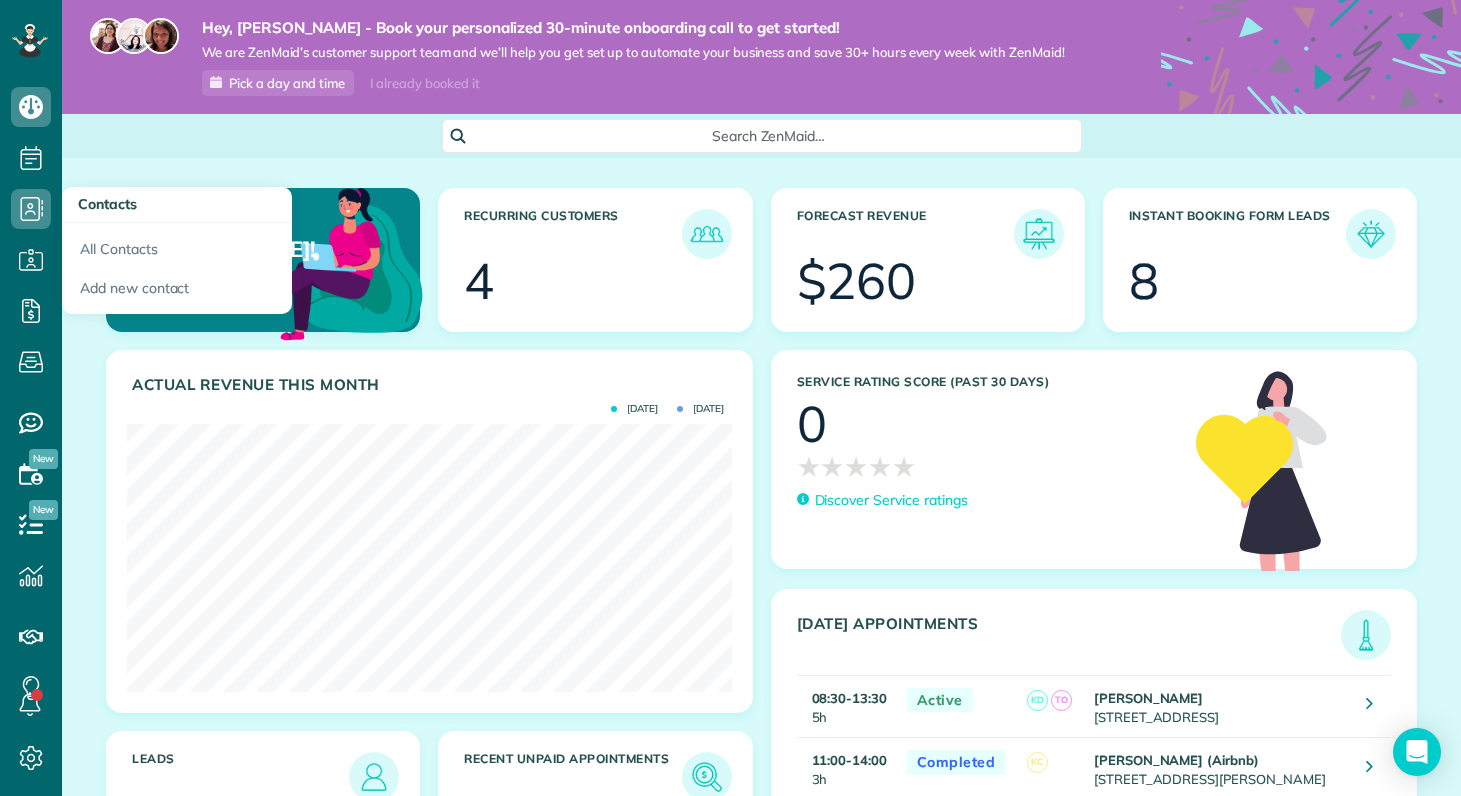 scroll, scrollTop: 0, scrollLeft: 0, axis: both 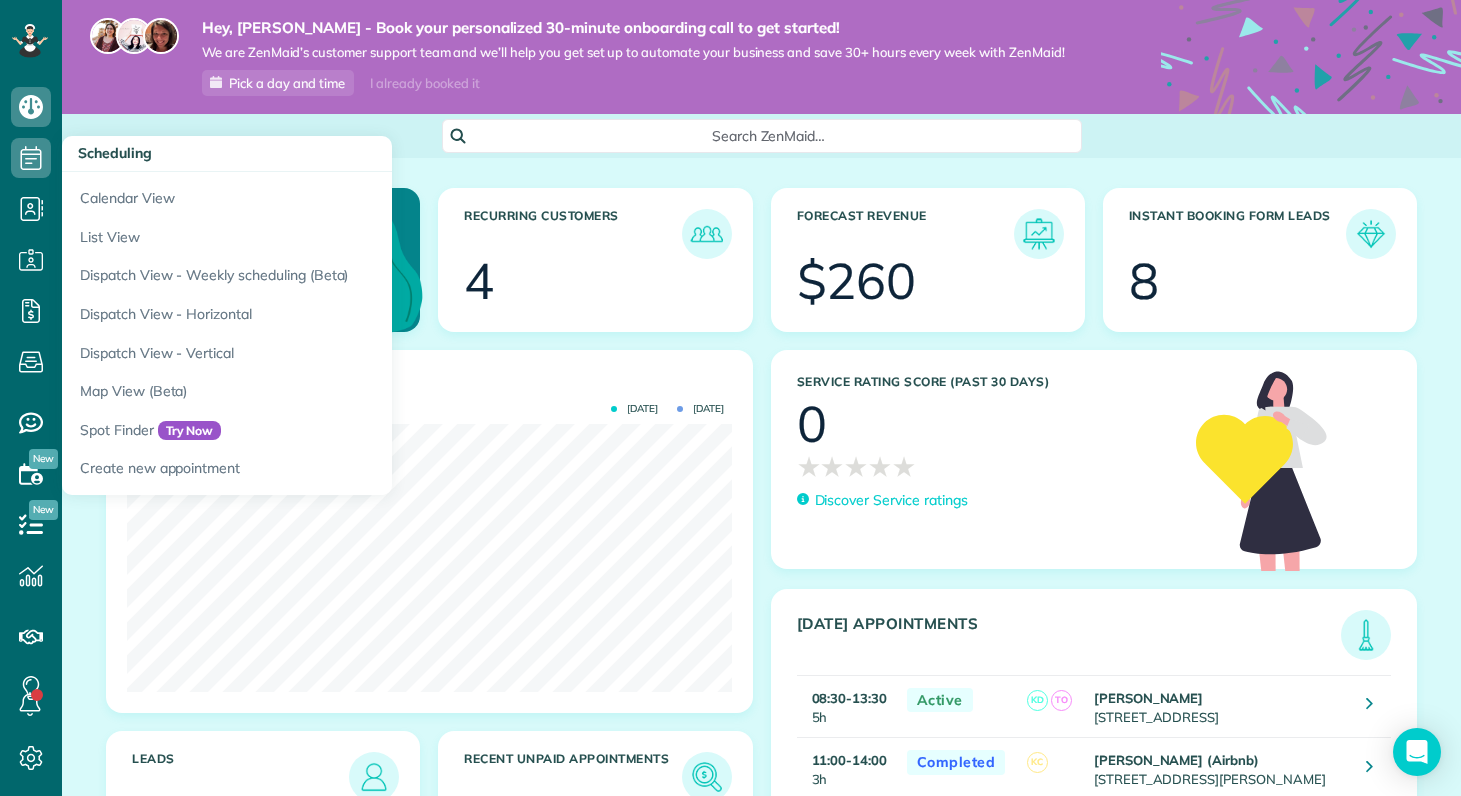 click 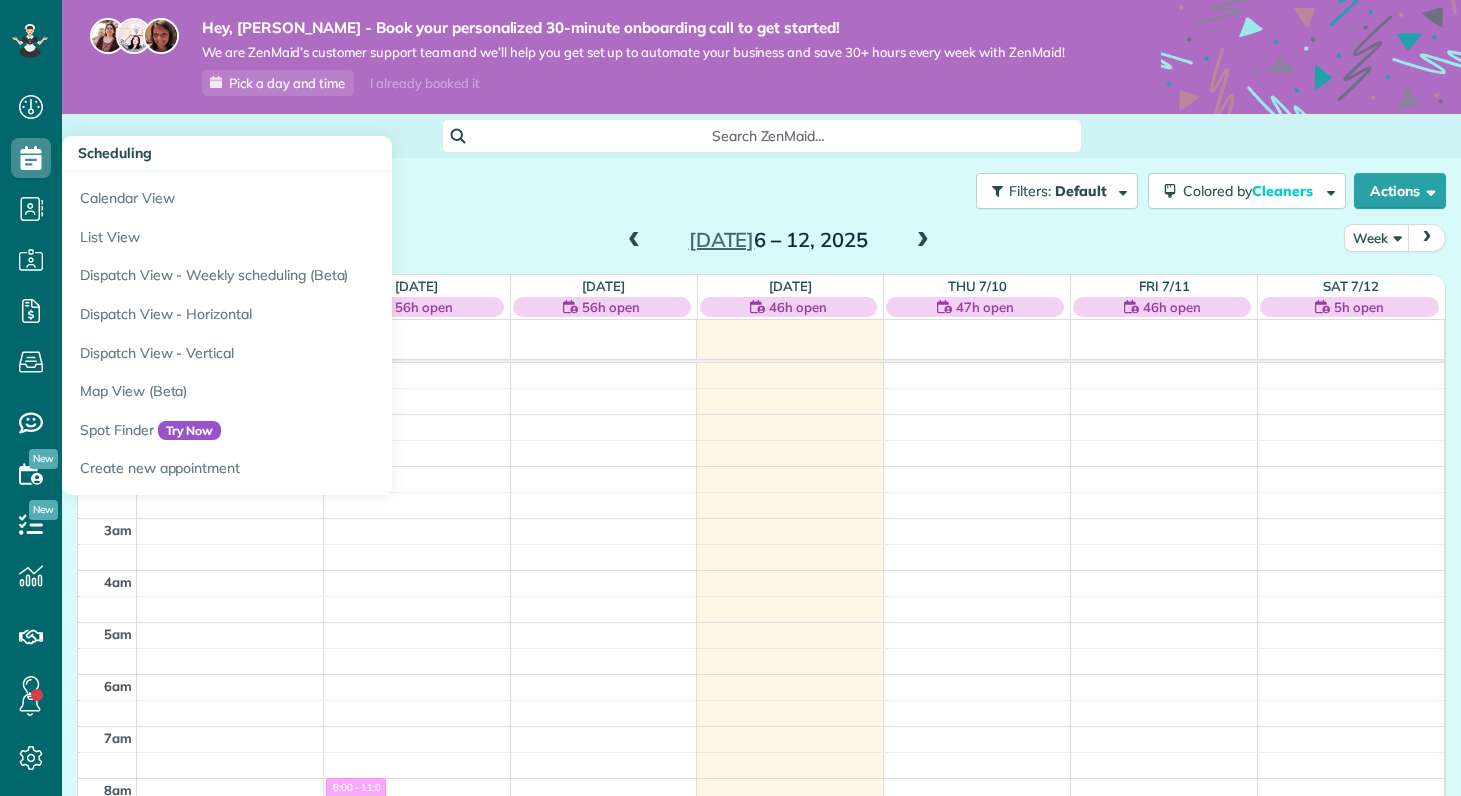 scroll, scrollTop: 0, scrollLeft: 0, axis: both 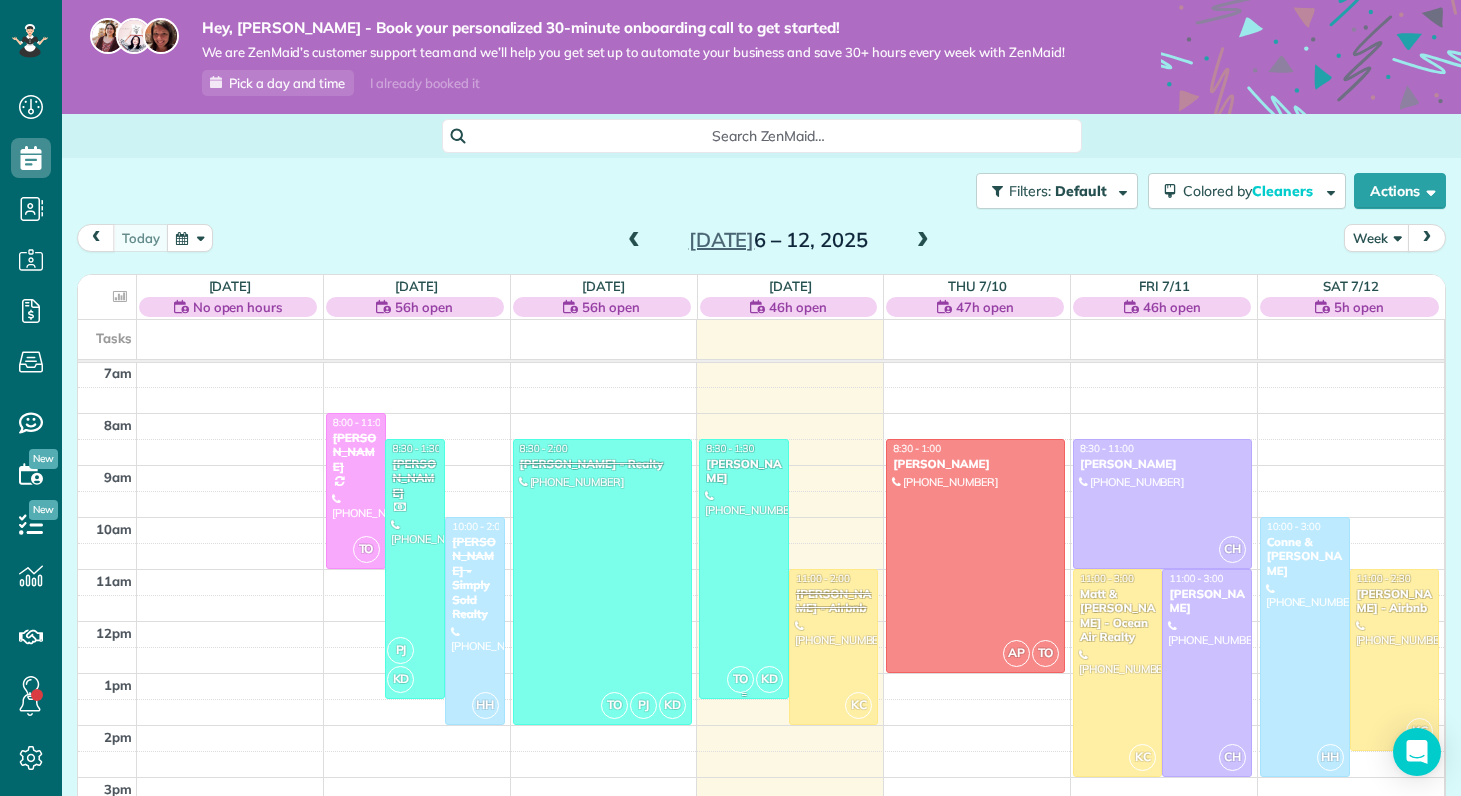 click at bounding box center (744, 569) 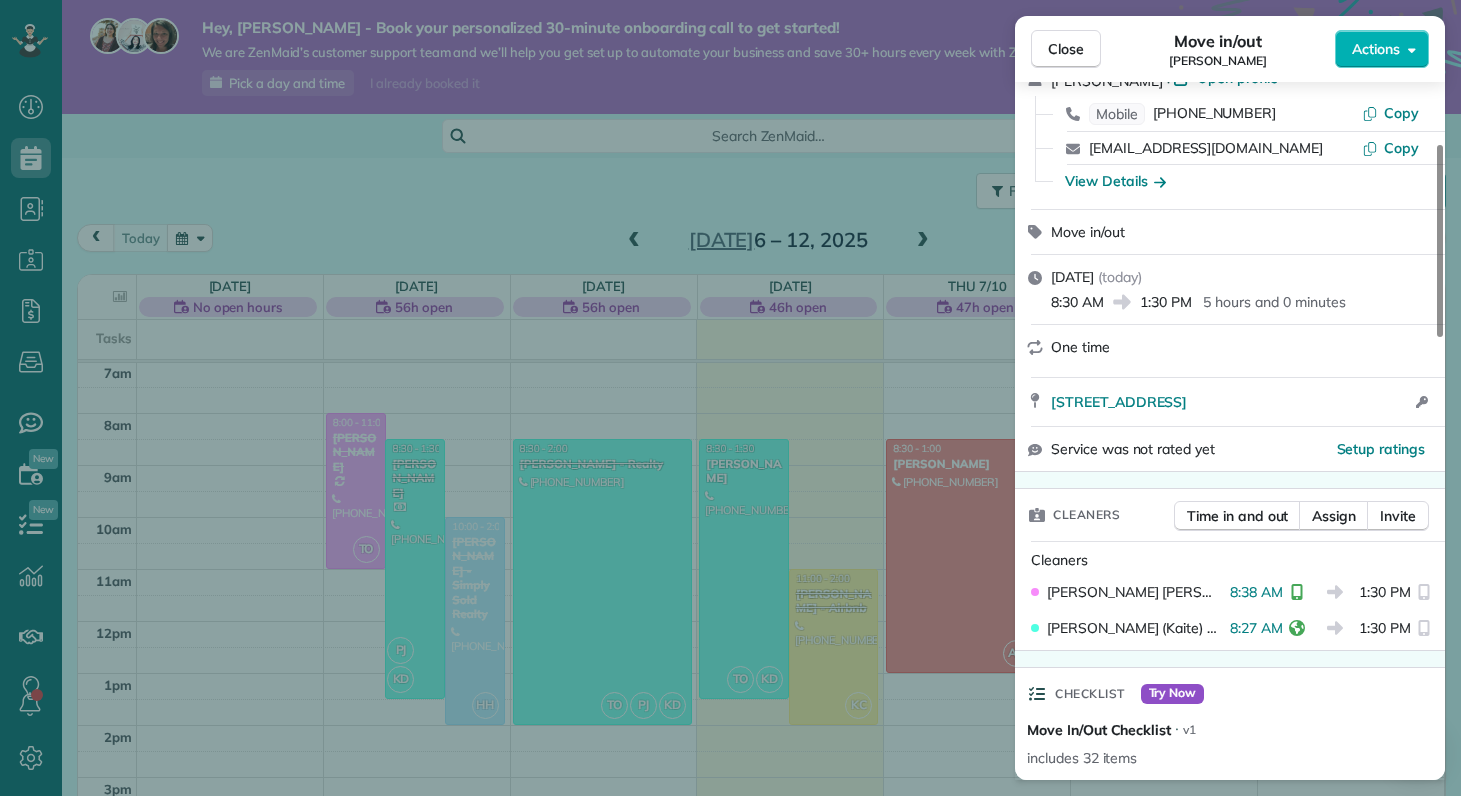 scroll, scrollTop: 222, scrollLeft: 0, axis: vertical 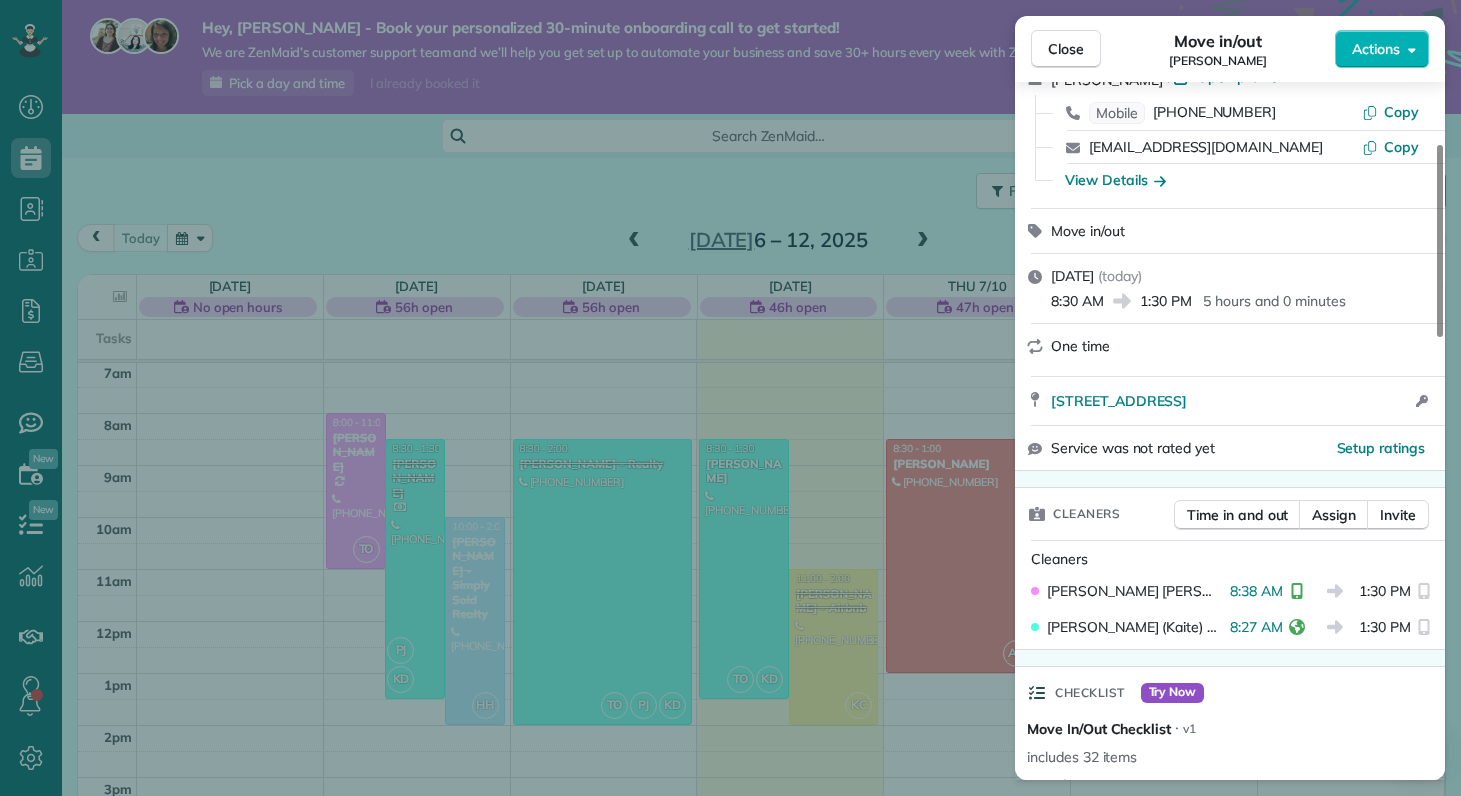 click on "Close Move in/out Geoffrey Mraz Actions This appointment is linked to  Payroll ID #2 .   If you make changes to this appointment make sure the payroll reflects the new information. Status Active Geoffrey Mraz · Open profile Mobile (630) 478-5568 Copy geoffmraz@gmail.com Copy View Details Move in/out Wednesday, July 09, 2025 ( today ) 8:30 AM 1:30 PM 5 hours and 0 minutes One time 126 Walnut Hills Drive Richlands NC 28574 Open access information Service was not rated yet Setup ratings Cleaners Time in and out Assign Invite Cleaners Taylor   Obryan 8:38 AM 1:30 PM Kaitlin (Kaite)   Delorme 8:27 AM 1:30 PM Checklist Try Now Move In/Out Checklist  ⋅  v1 includes 32 items Details Unassign Billing Billing actions Price $0.00 Overcharge $0.00 Discount $0.00 Coupon discount - Primary tax - Secondary tax - Total appointment price $0.00 Tips collected New feature! $0.00 Mark as paid Total including tip $0.00 Get paid online in no-time! Send an invoice and reward your cleaners with tips Charge customer credit card -" at bounding box center [730, 398] 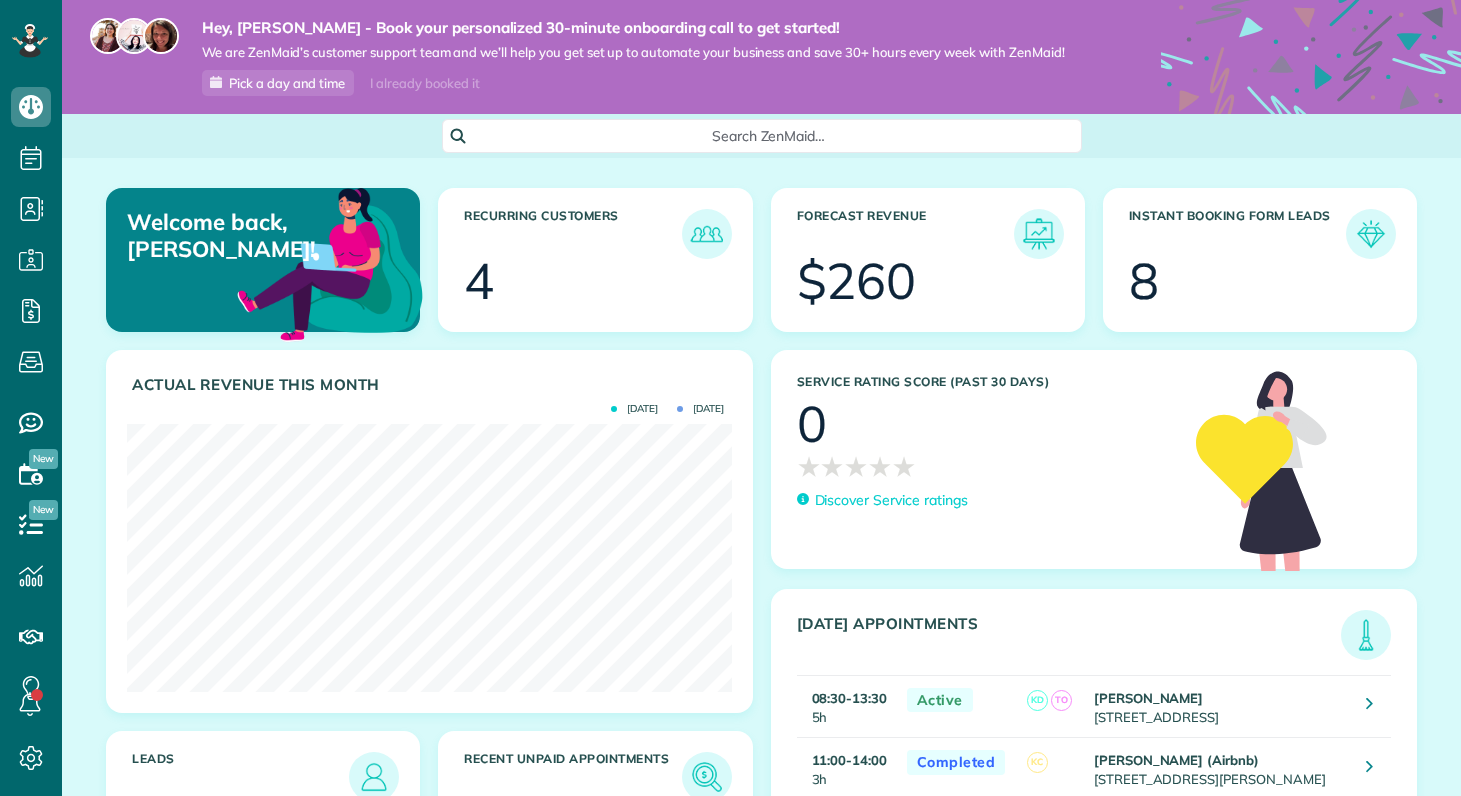 scroll, scrollTop: 0, scrollLeft: 0, axis: both 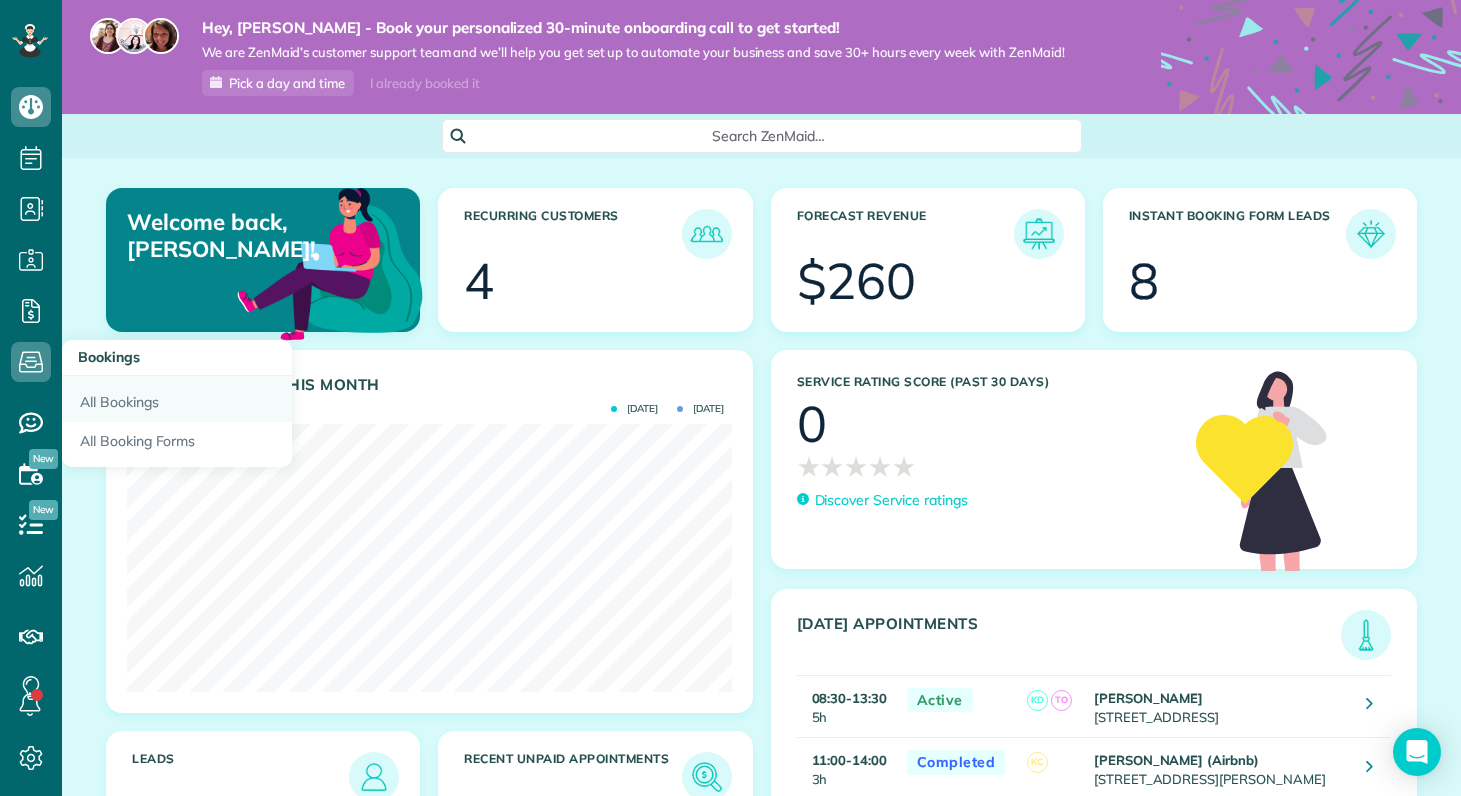 click on "All Bookings" at bounding box center [177, 399] 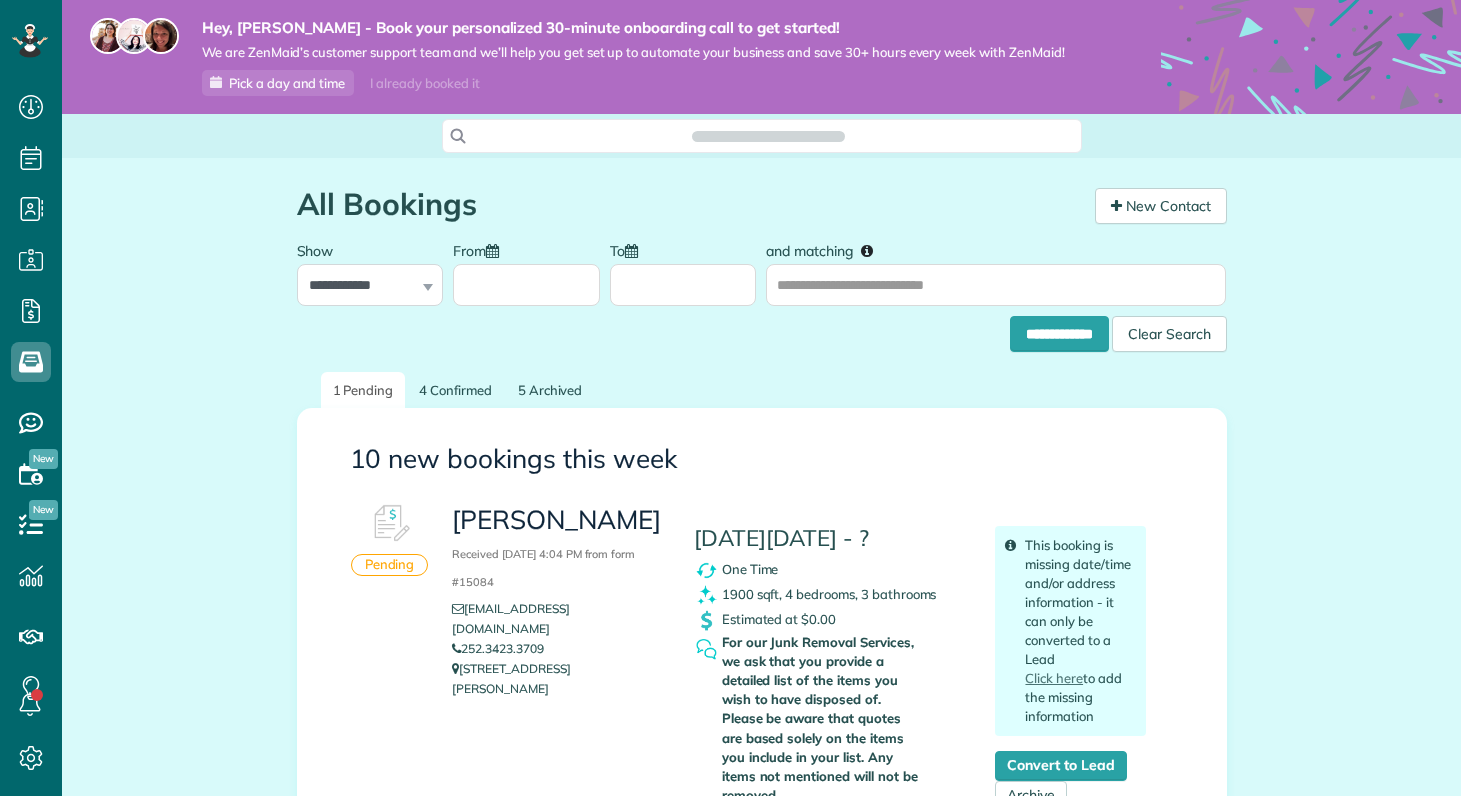 scroll, scrollTop: 0, scrollLeft: 0, axis: both 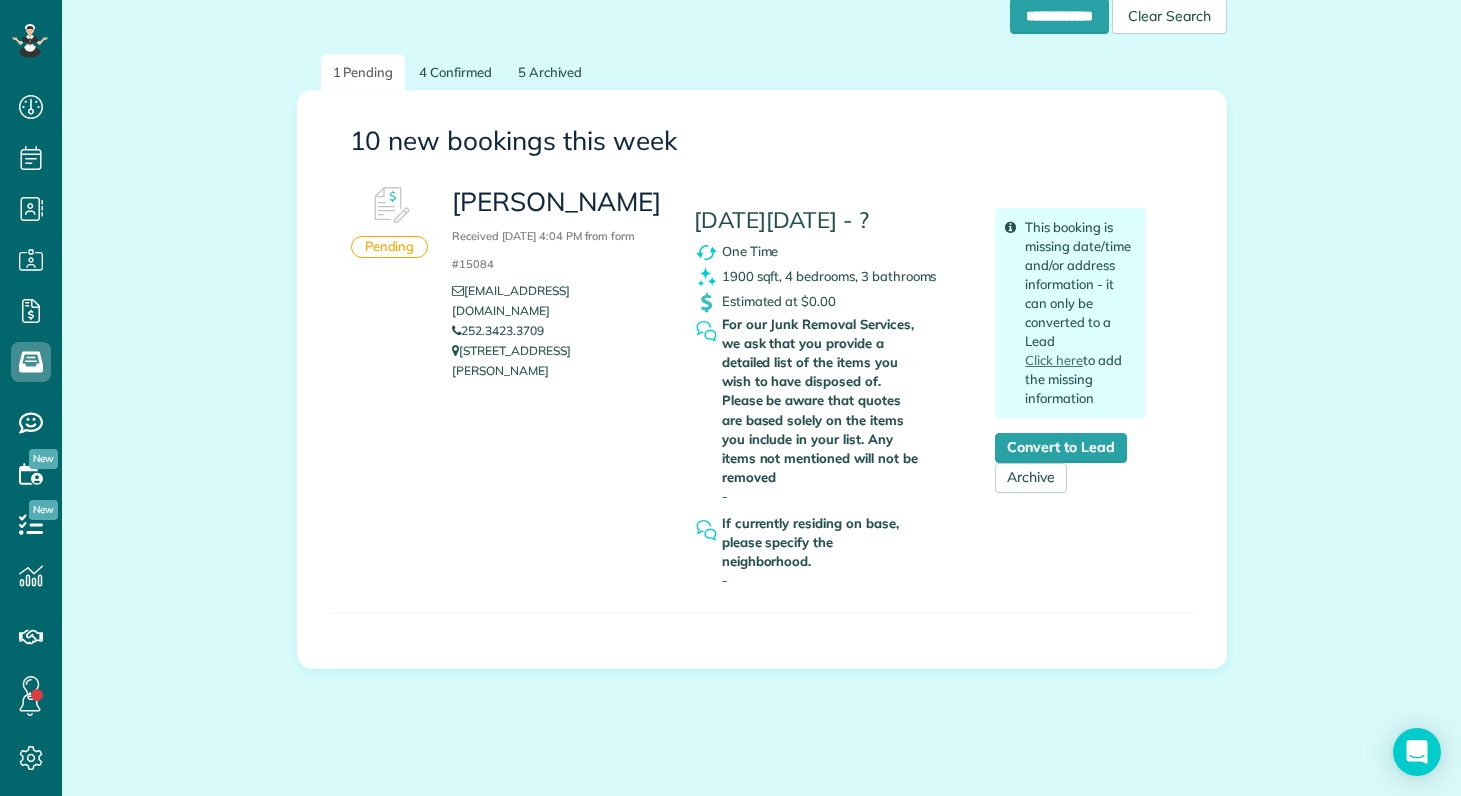drag, startPoint x: 586, startPoint y: 416, endPoint x: 458, endPoint y: 397, distance: 129.40247 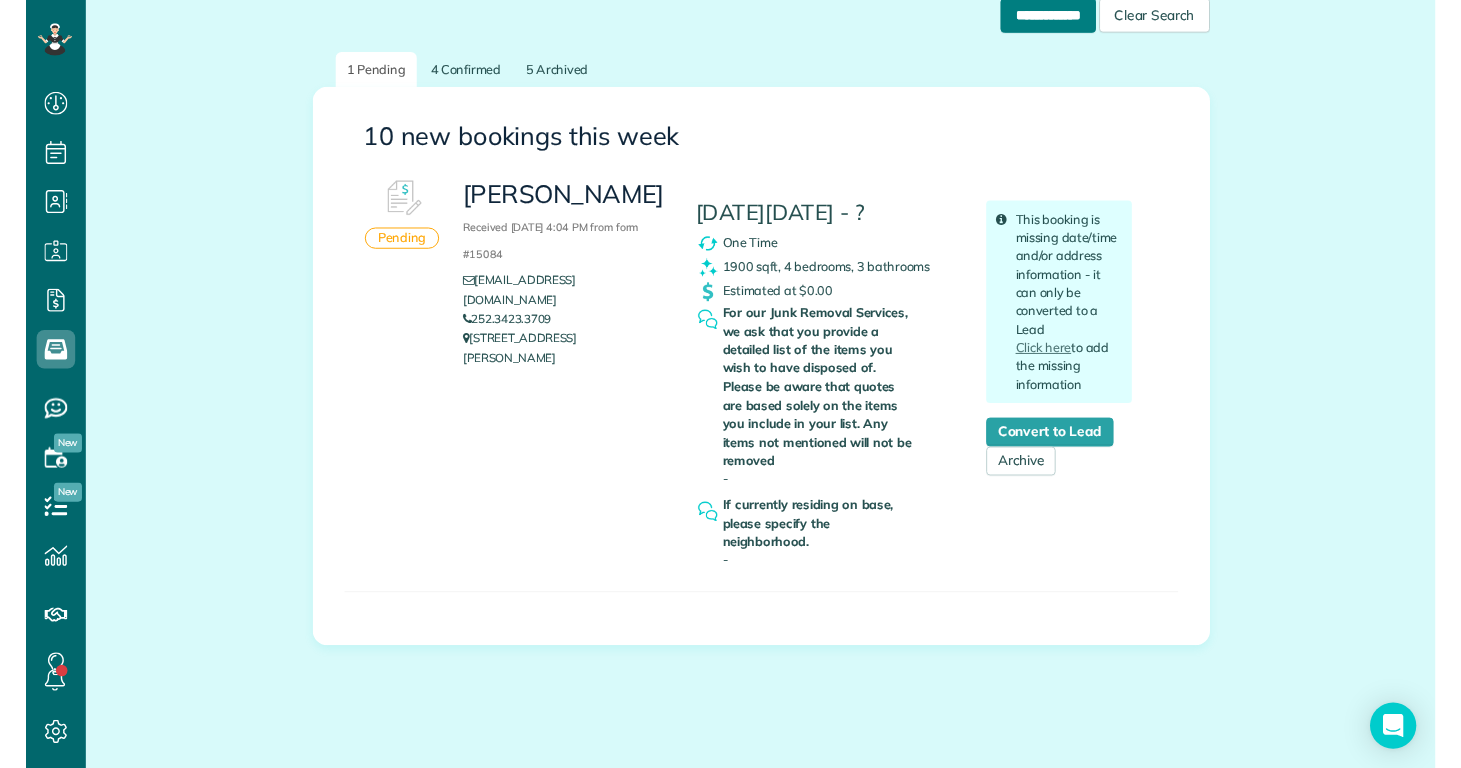 scroll, scrollTop: 768, scrollLeft: 62, axis: both 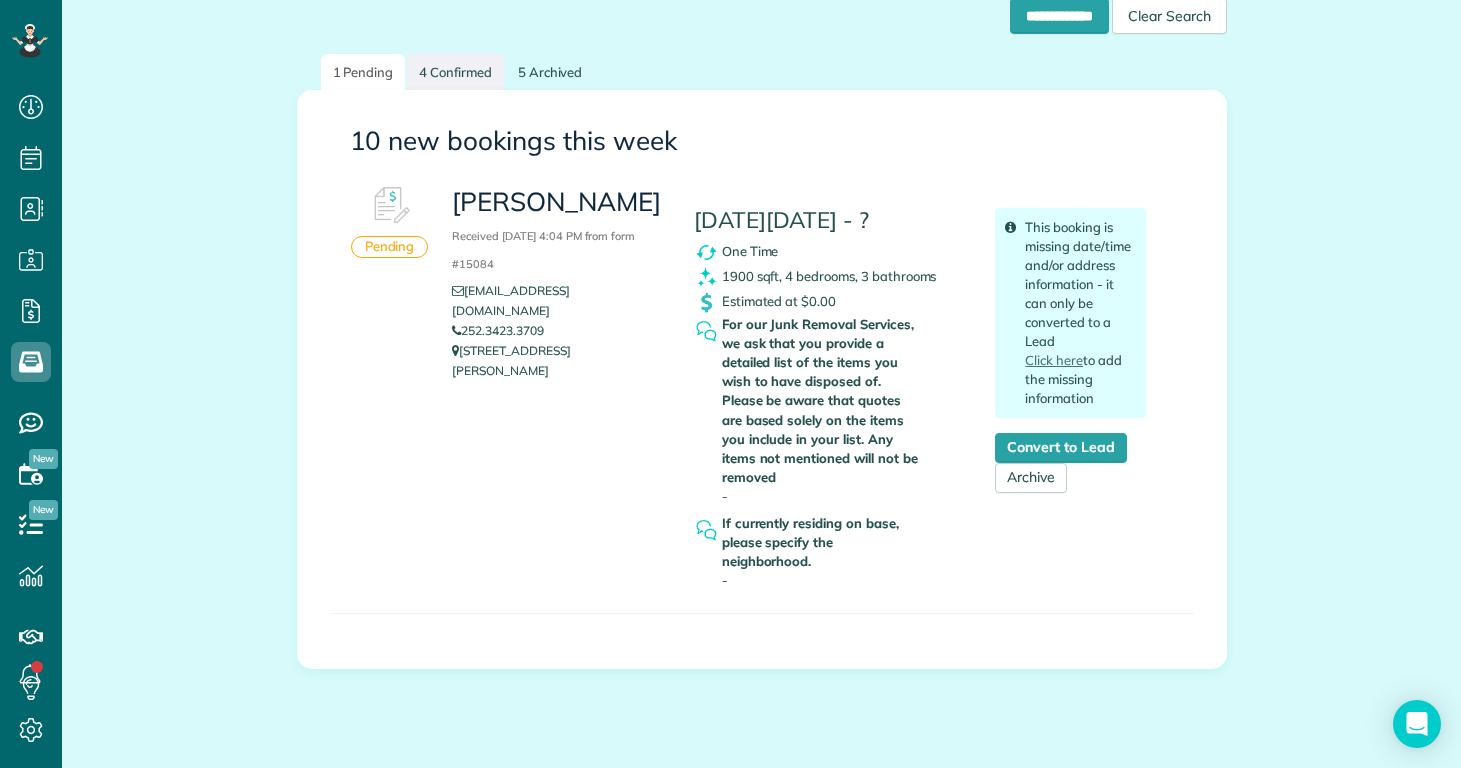 click on "4 Confirmed" at bounding box center [455, 72] 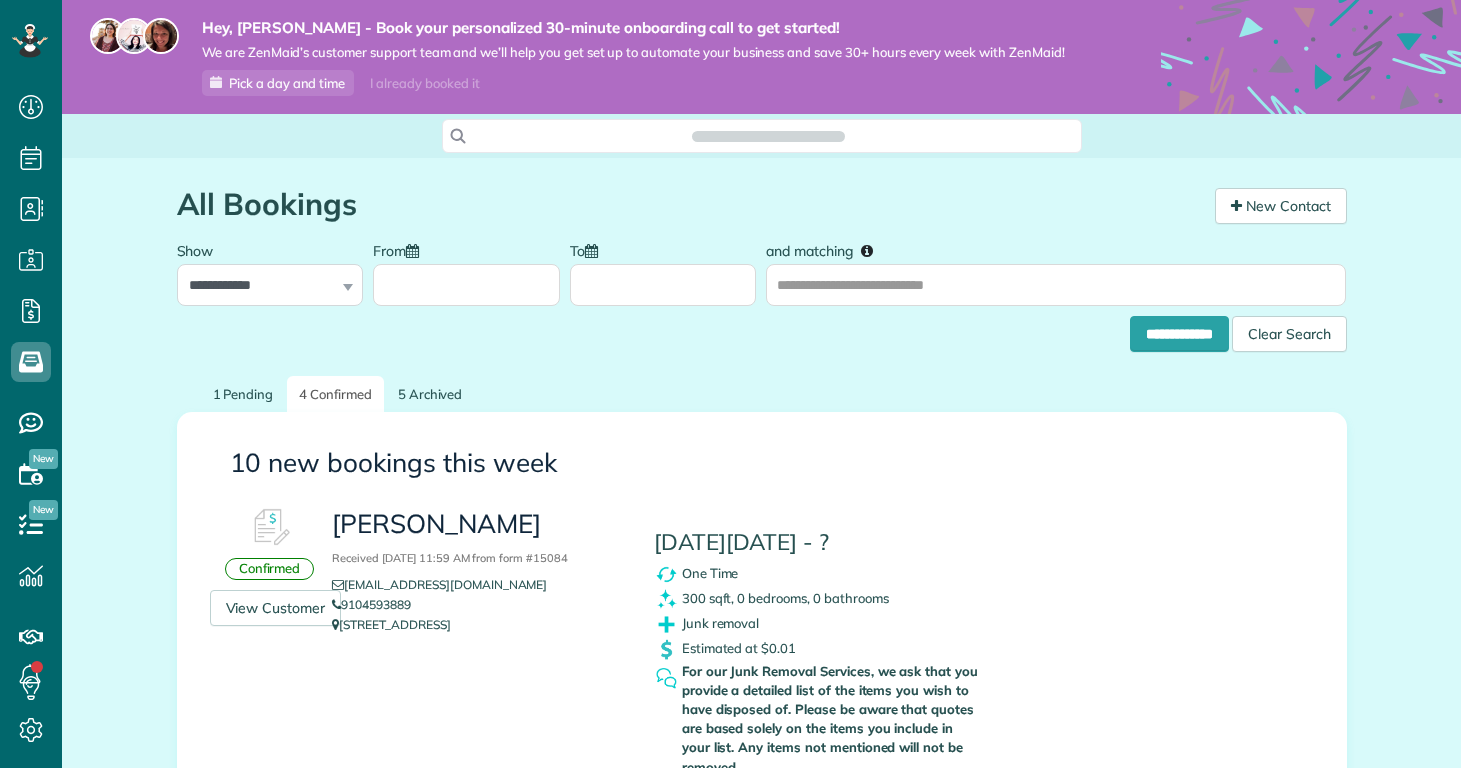 scroll, scrollTop: 0, scrollLeft: 0, axis: both 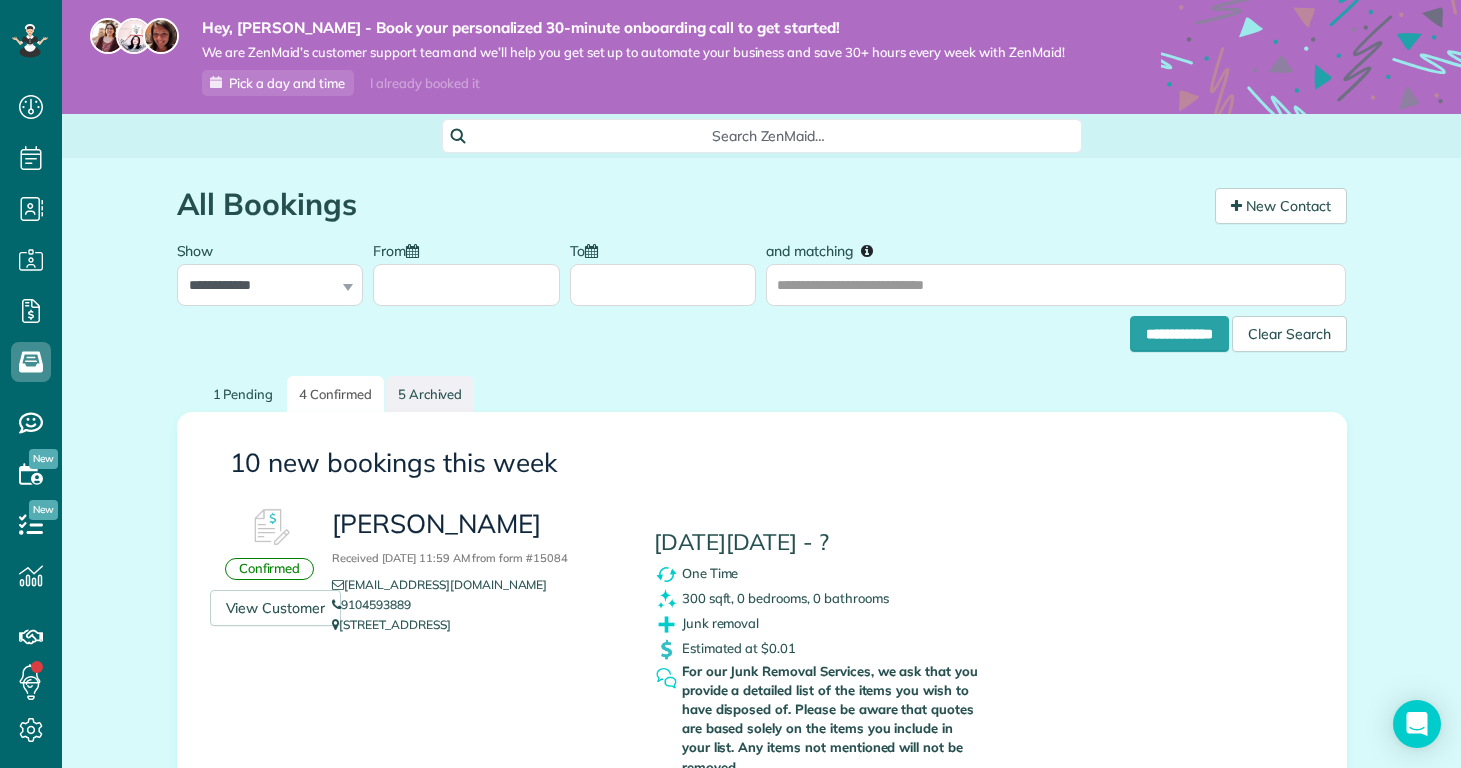 click on "5 Archived" at bounding box center [430, 394] 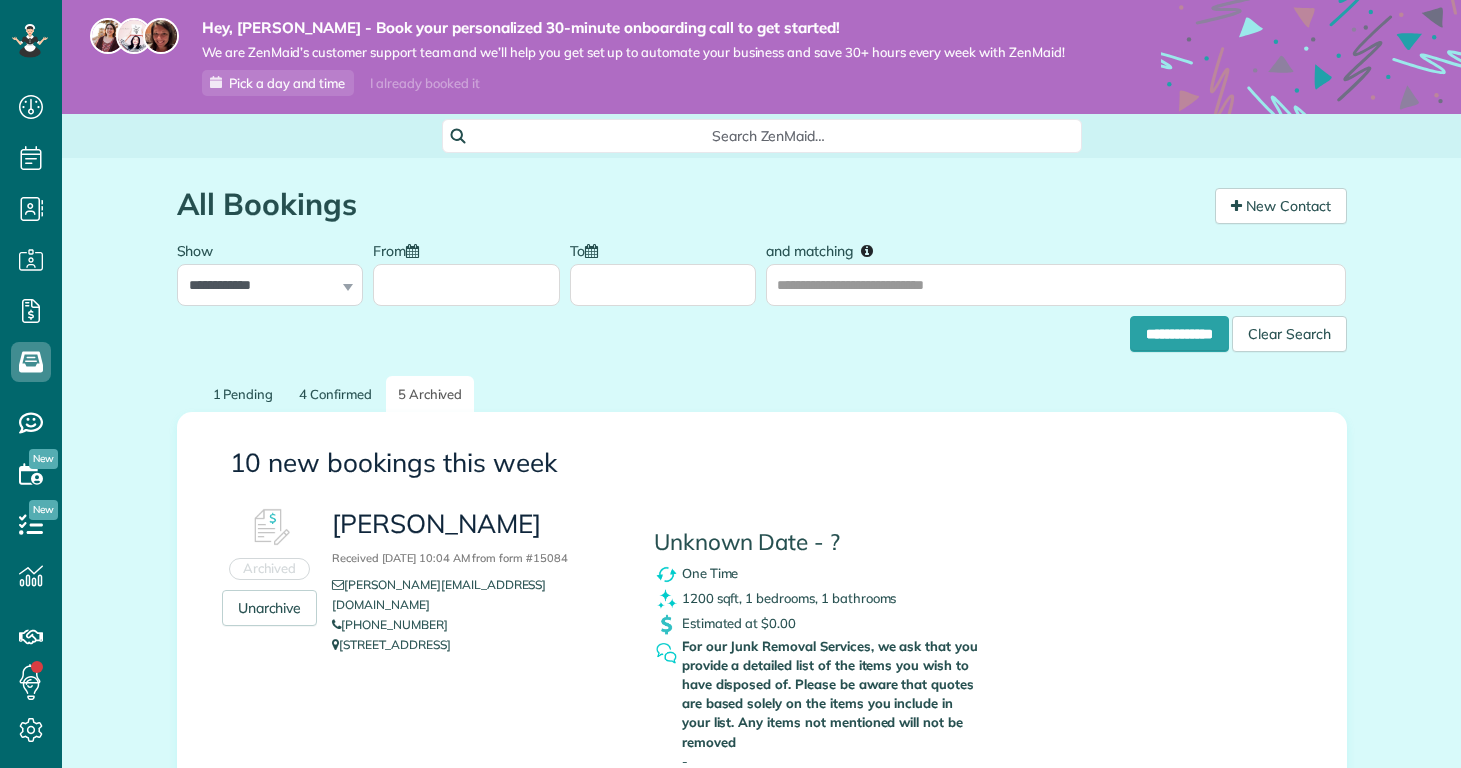 scroll, scrollTop: 0, scrollLeft: 0, axis: both 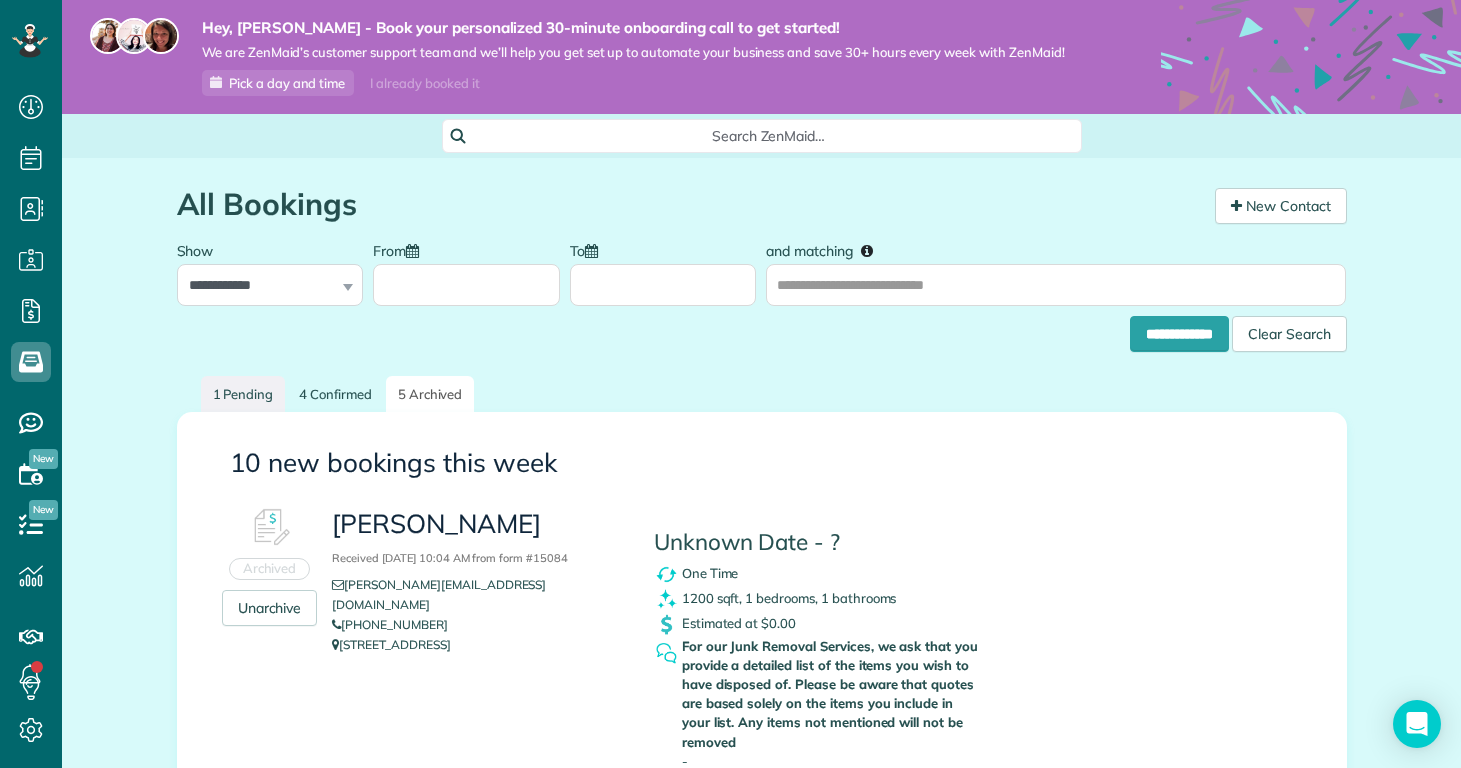 click on "1 Pending" at bounding box center (243, 394) 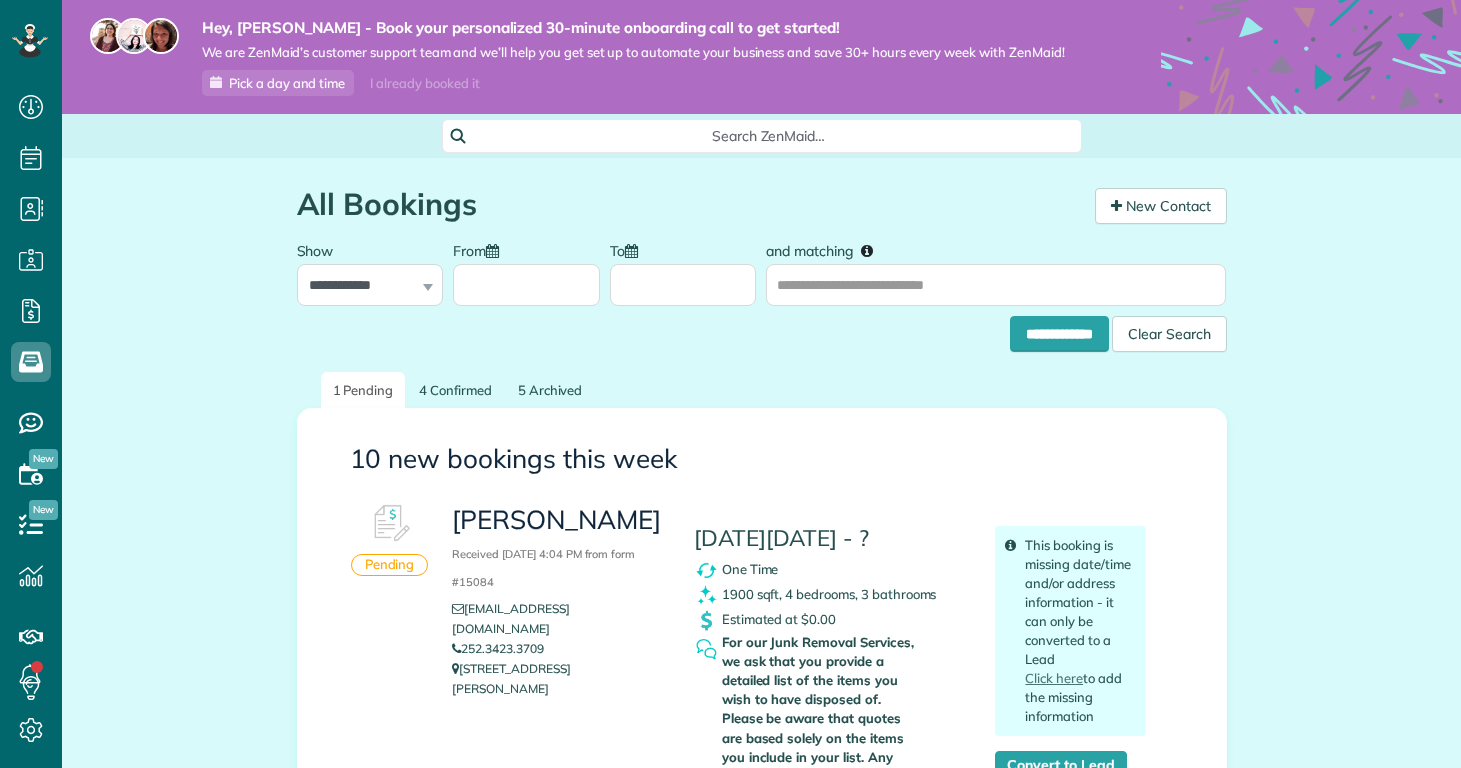 scroll, scrollTop: 0, scrollLeft: 0, axis: both 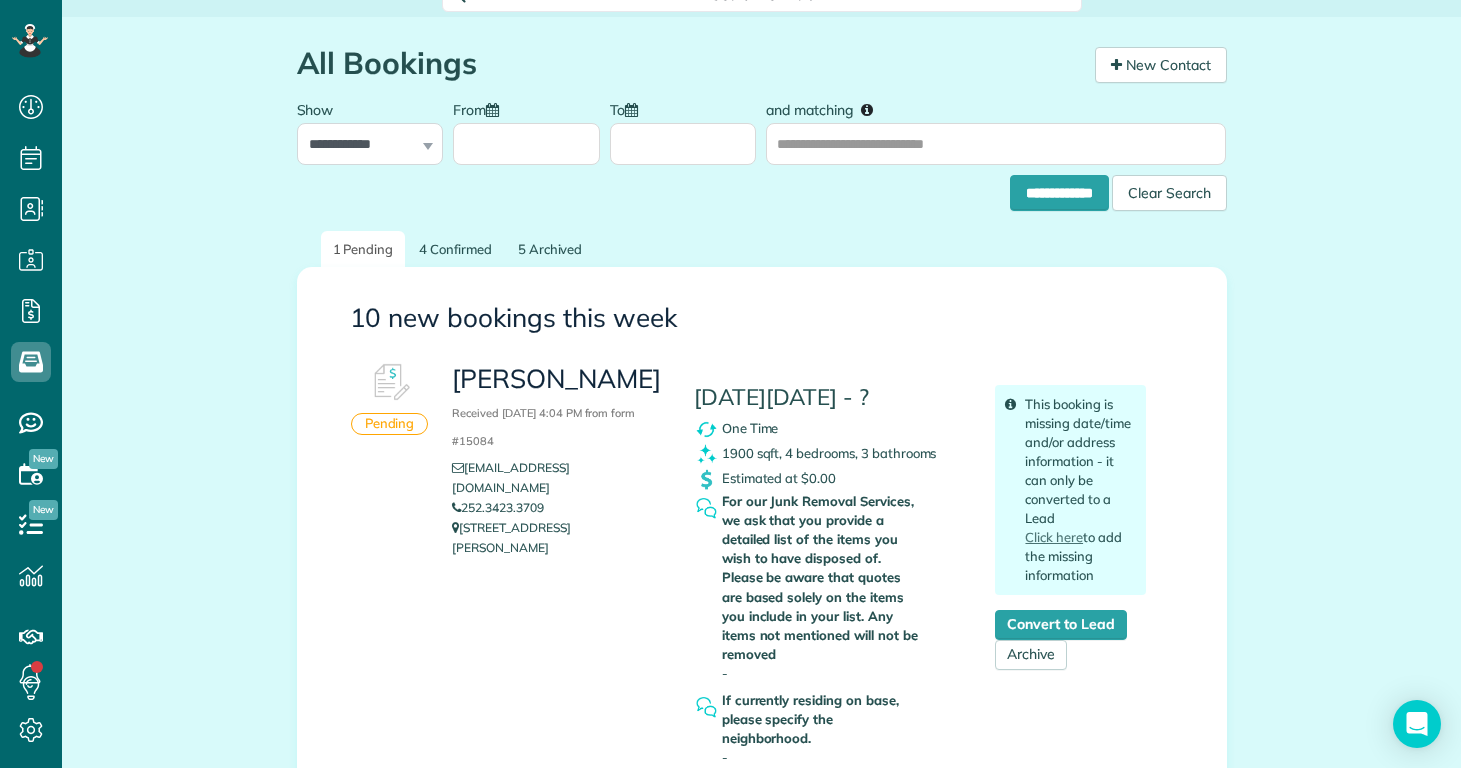 click on "**********" at bounding box center (761, 506) 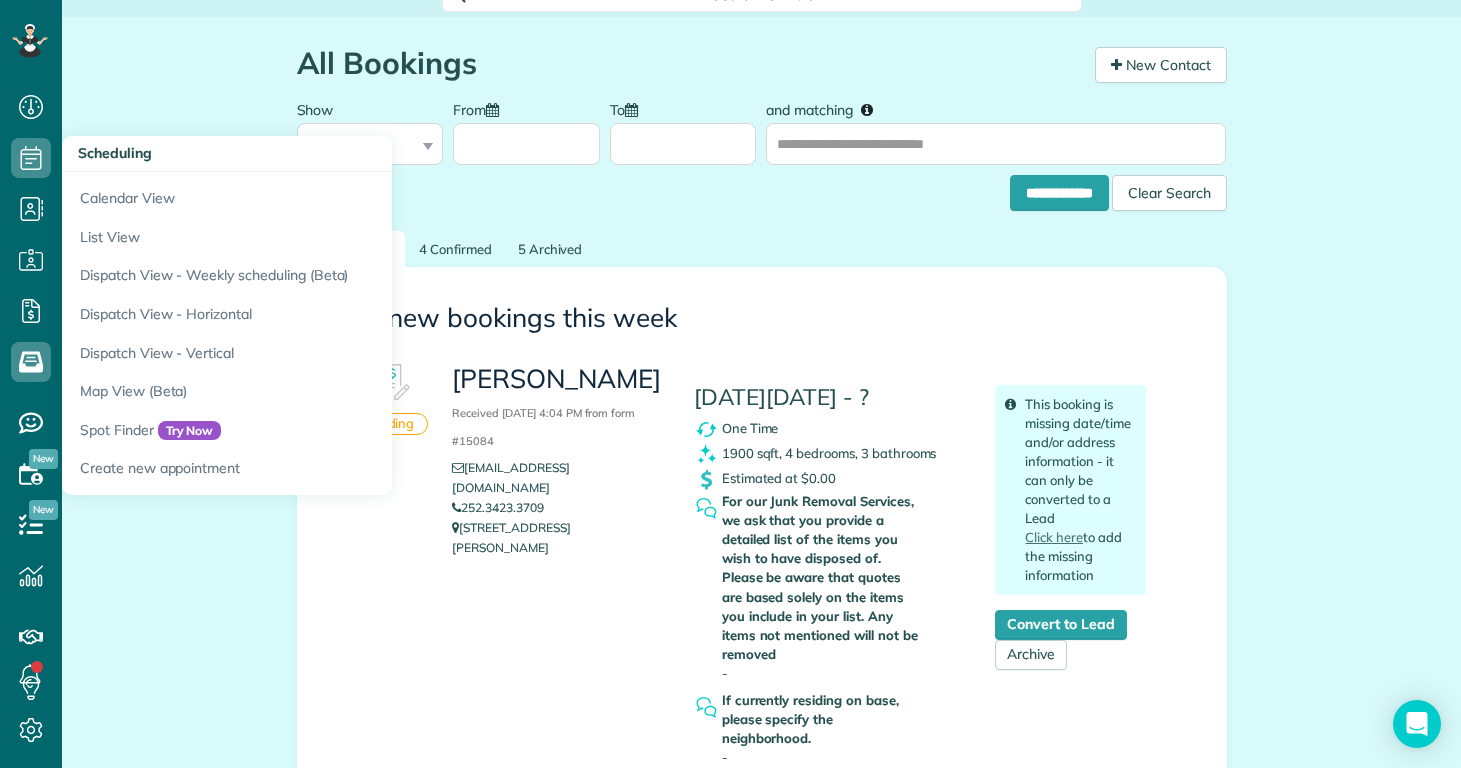 click 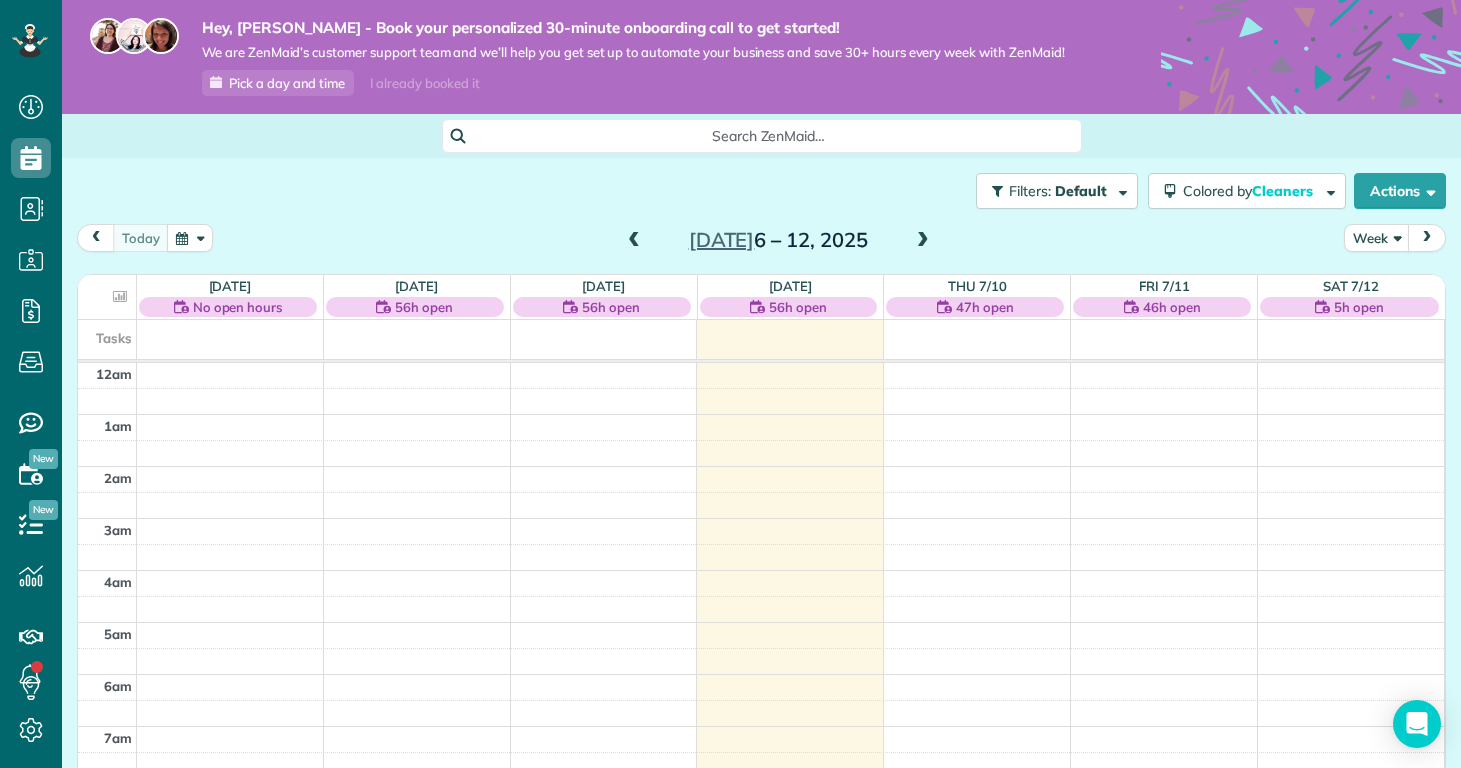 scroll, scrollTop: 0, scrollLeft: 0, axis: both 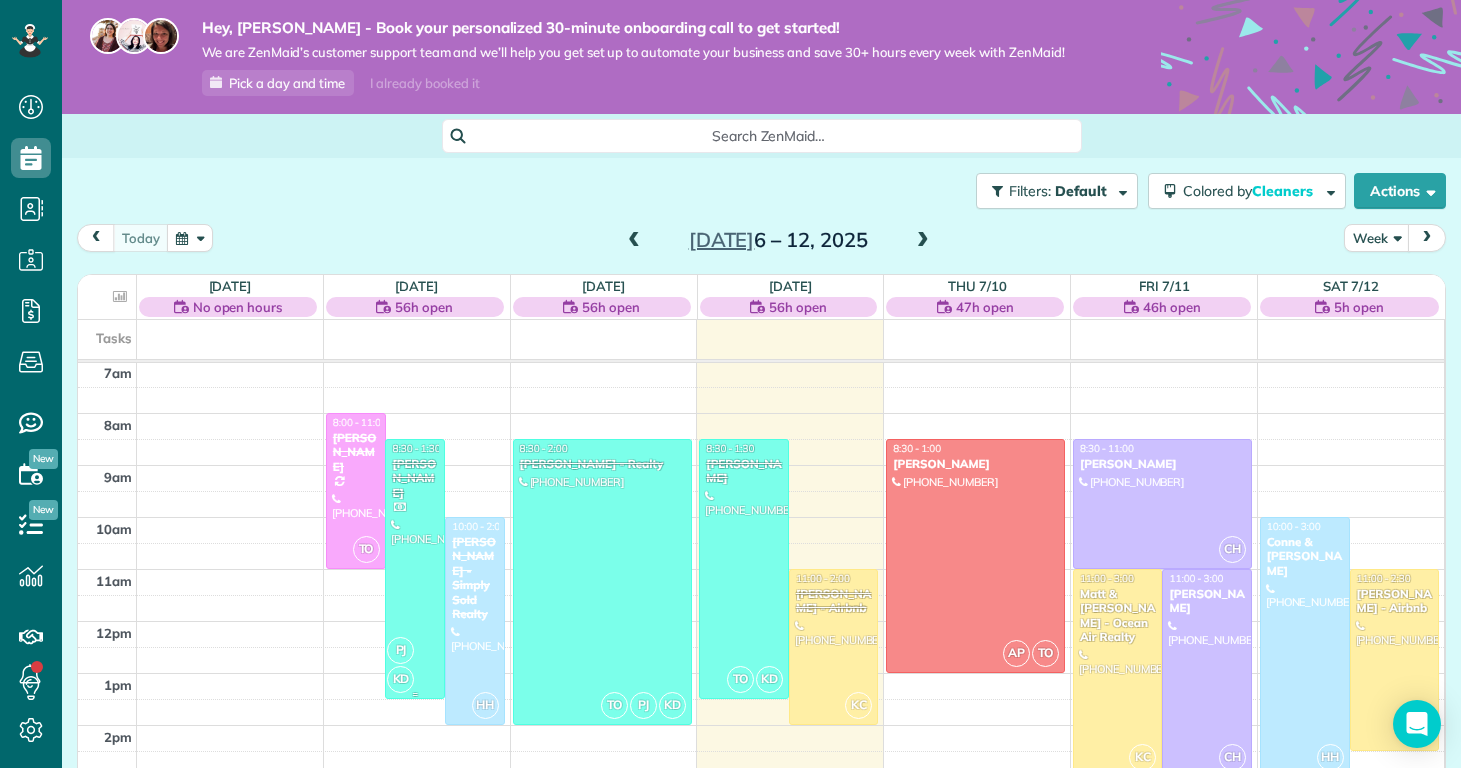 click at bounding box center (415, 569) 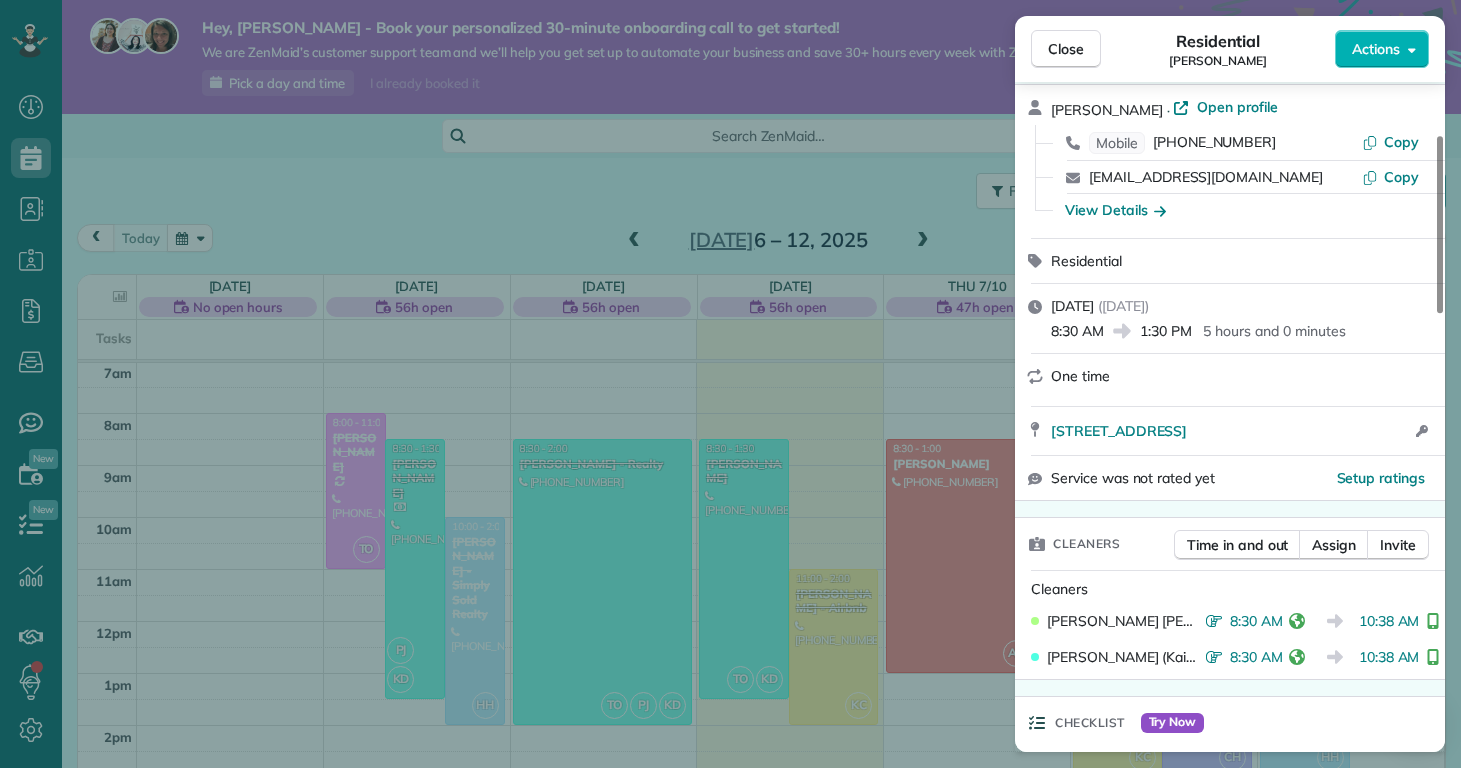 scroll, scrollTop: 267, scrollLeft: 0, axis: vertical 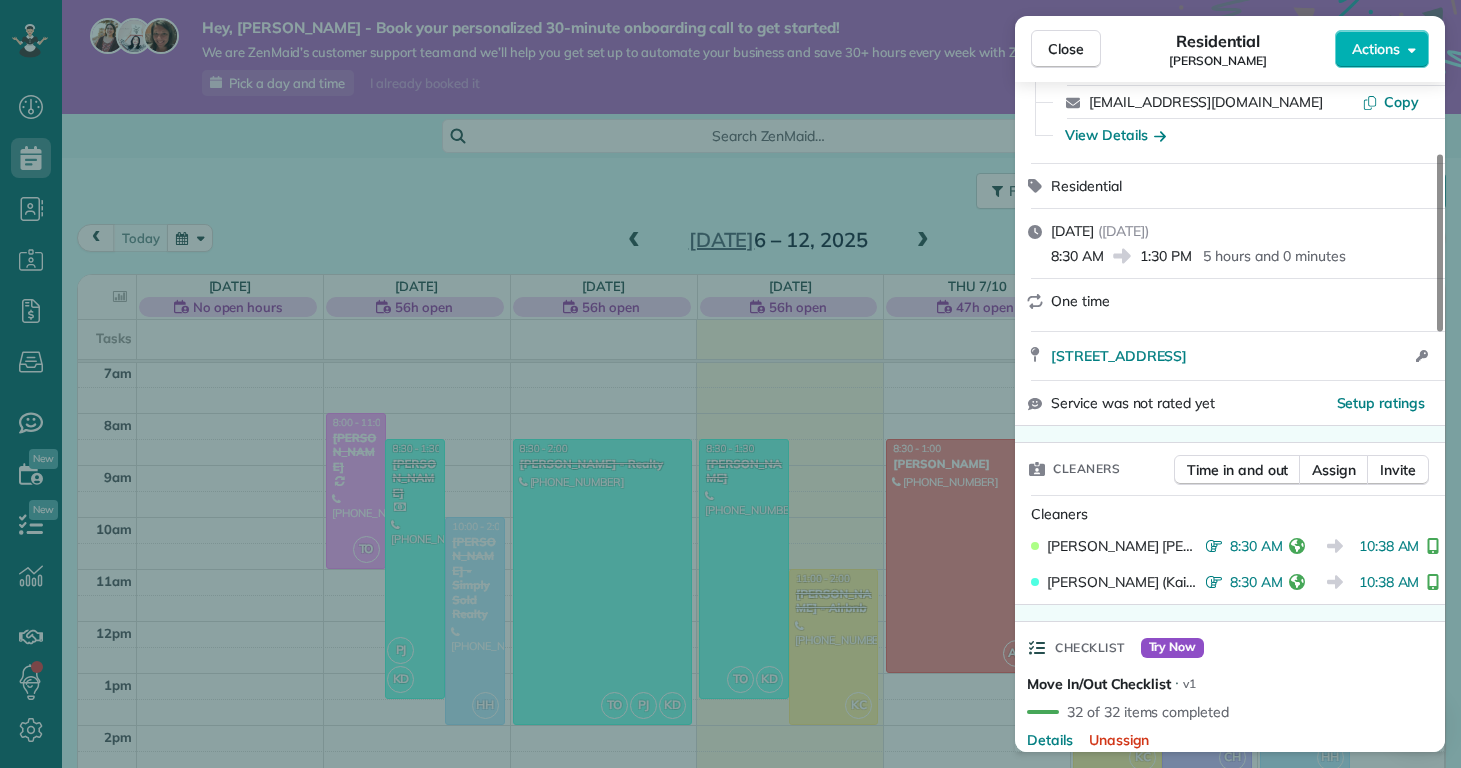 click on "Close Residential Alexandria Mullins Mullins Actions This appointment is linked to  Payroll ID #2 .   If you make changes to this appointment make sure the payroll reflects the new information. Status Completed Alexandria Mullins Mullins · Open profile Mobile (704) 401-6343 Copy akh6081@gmail.com Copy View Details Residential Monday, July 07, 2025 ( 2 days ago ) 8:30 AM 1:30 PM 5 hours and 0 minutes One time 213 Admiral Court Sneads Ferry NC 28460 Open access information Service was not rated yet Setup ratings Cleaners Time in and out Assign Invite Cleaners Phoebe   Joetzki 8:30 AM 10:38 AM Kaitlin (Kaite)   Delorme 8:30 AM 10:38 AM Checklist Try Now Move In/Out Checklist  ⋅  v1 32 of 32 items completed Details Unassign Billing Billing actions Price $0.00 Overcharge $0.00 Discount $0.00 Coupon discount - Primary tax - Secondary tax - Total appointment price $0.00 Tips collected New feature! $0.00 Paid Total including tip $0.00 Get paid online in no-time! Send an invoice and reward your cleaners with tips -" at bounding box center (730, 384) 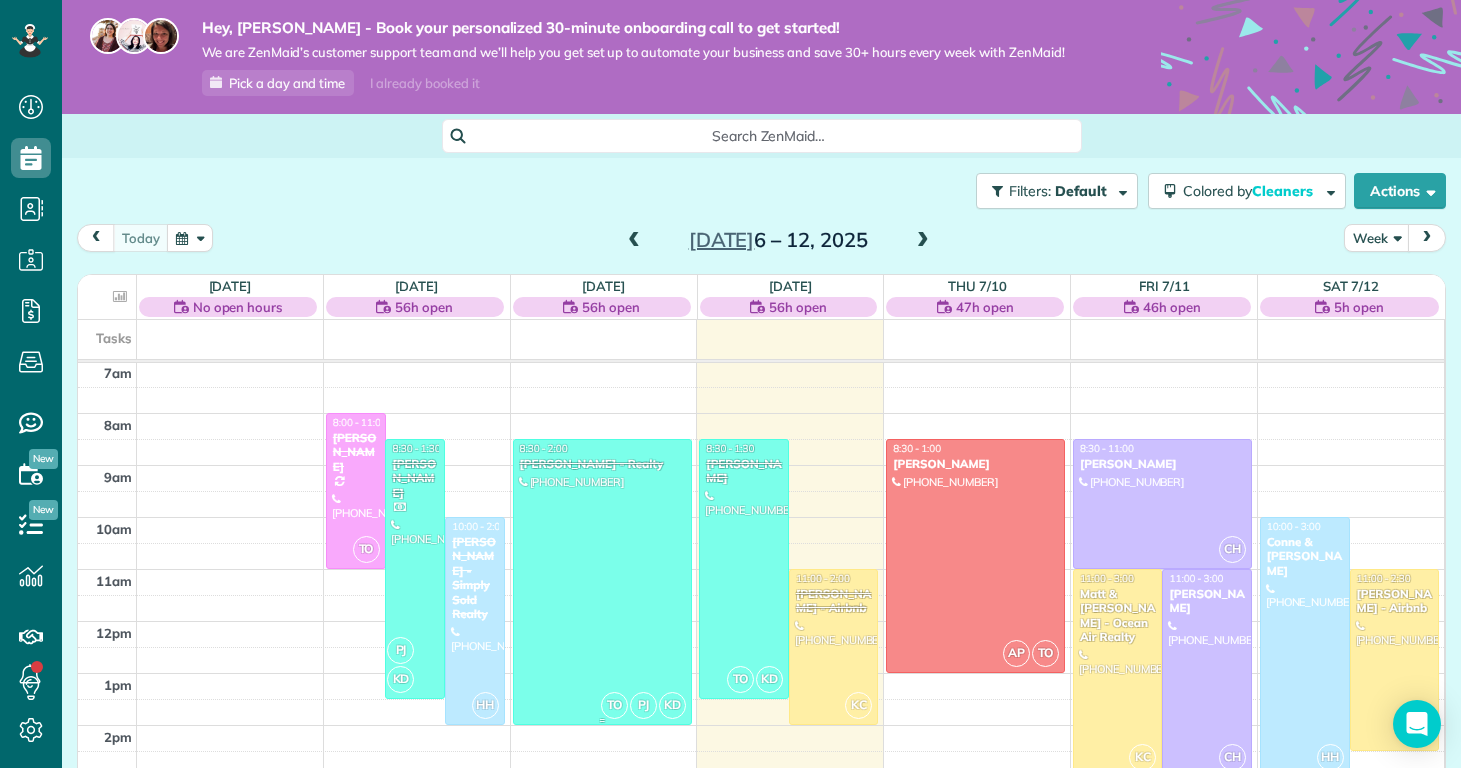 click at bounding box center [602, 582] 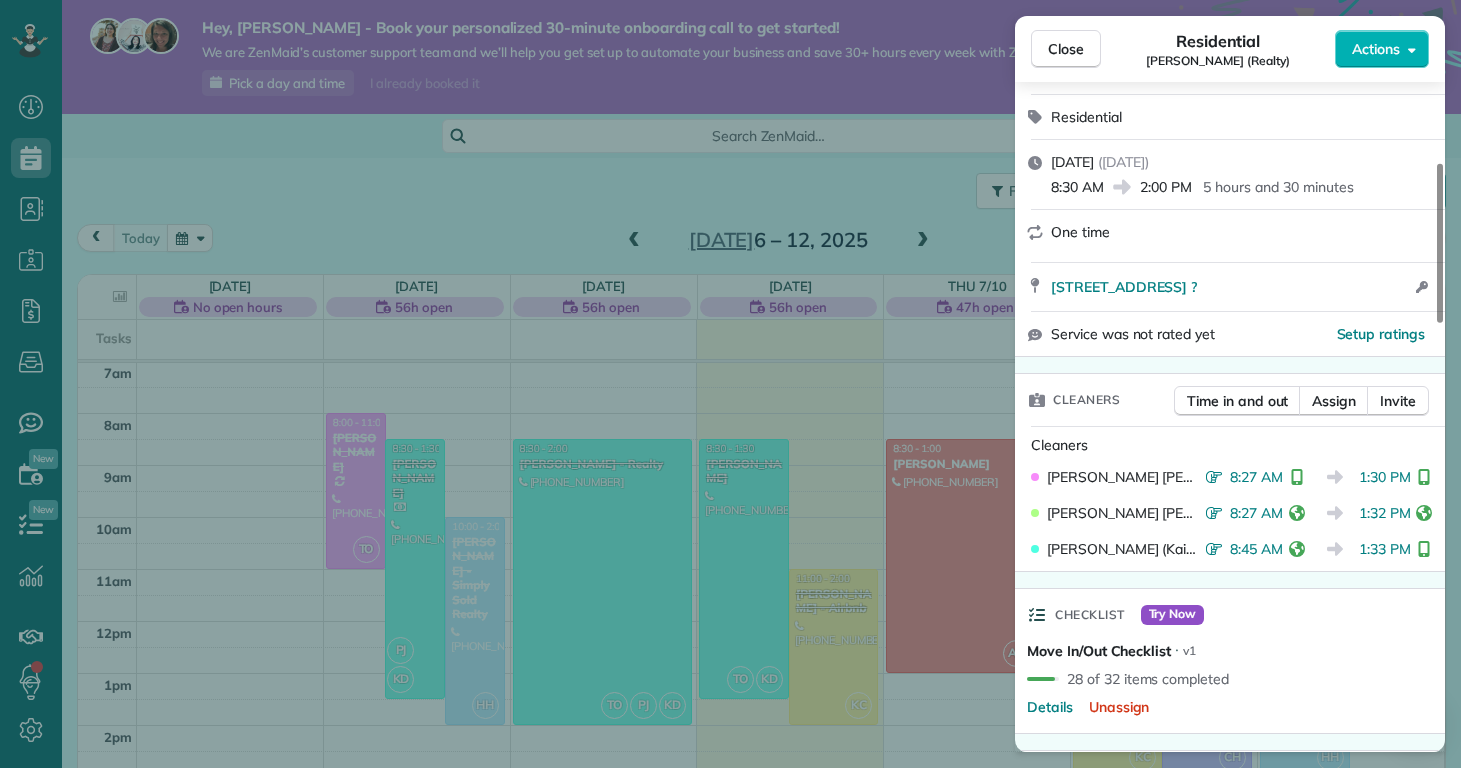 scroll, scrollTop: 336, scrollLeft: 0, axis: vertical 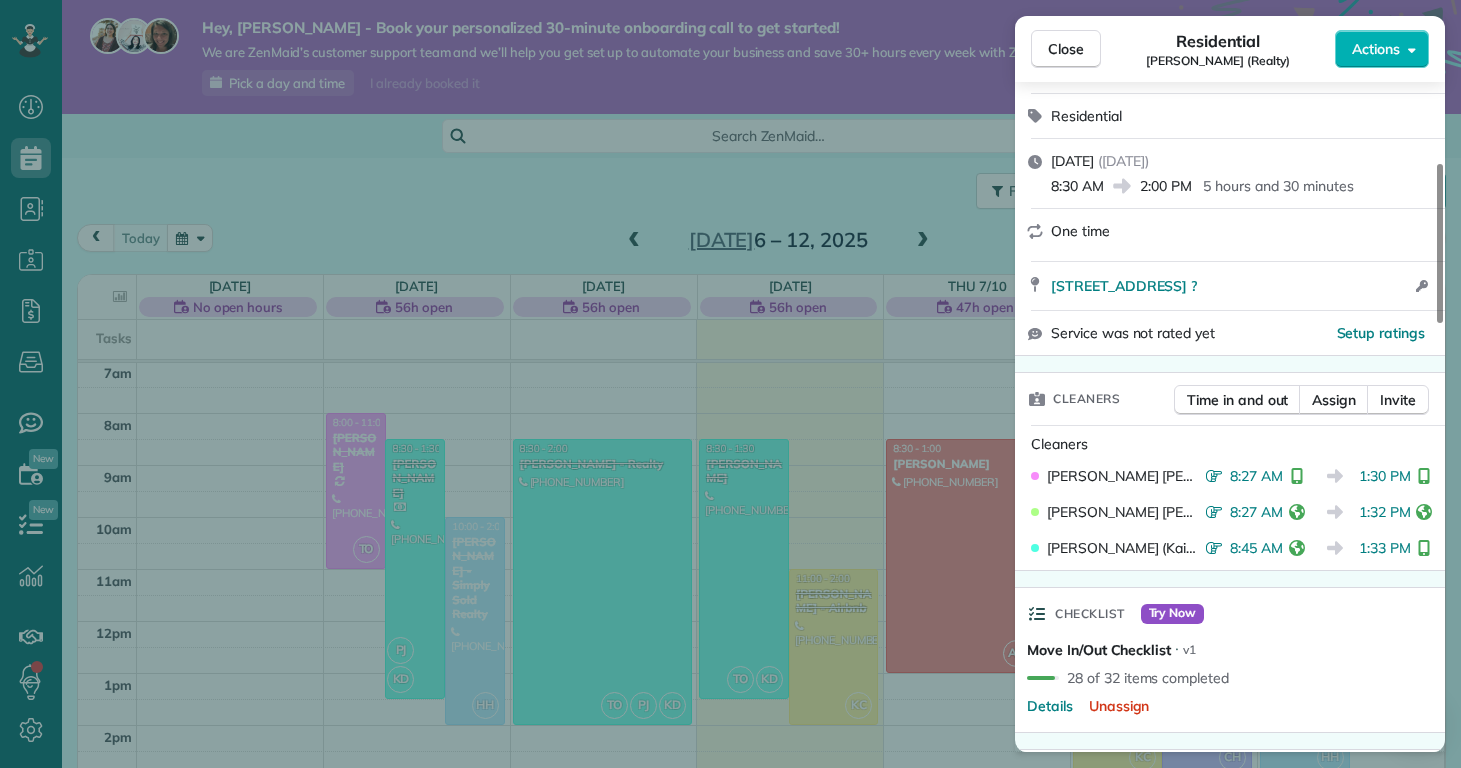 click on "Close Residential Ally Sypniewski (Realty) Actions This appointment is linked to  Payroll ID #2 .   If you make changes to this appointment make sure the payroll reflects the new information. Status Completed Ally Sypniewski (Realty) · Open profile Mobile (570) 240-1845 Copy No email on record Add email View Details Residential Tuesday, July 08, 2025 ( yesterday ) 8:30 AM 2:00 PM 5 hours and 30 minutes One time 523 Cherry Blossom Lane Richlands NC ? Open access information Service was not rated yet Setup ratings Cleaners Time in and out Assign Invite Cleaners Taylor   Obryan 8:27 AM 1:30 PM Phoebe   Joetzki 8:27 AM 1:32 PM Kaitlin (Kaite)   Delorme 8:45 AM 1:33 PM Checklist Try Now Move In/Out Checklist  ⋅  v1 28 of 32 items completed Details Unassign Billing Billing actions Price $0.00 Overcharge $0.00 Discount $0.00 Coupon discount - Primary tax - Secondary tax - Total appointment price $0.00 Tips collected New feature! $0.00 Mark as paid Total including tip $0.00 Get paid online in no-time! - Pay Method" at bounding box center (730, 384) 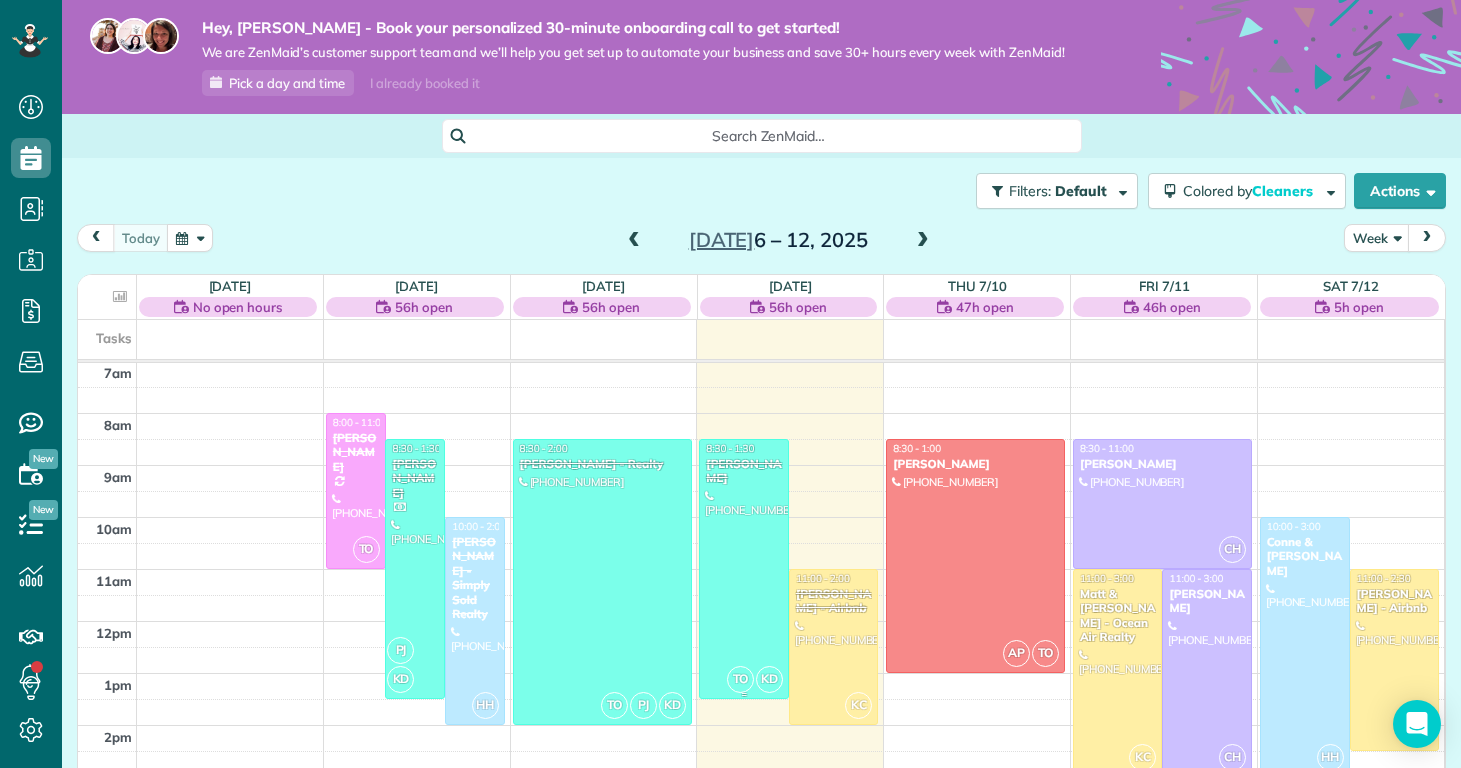 click at bounding box center (744, 569) 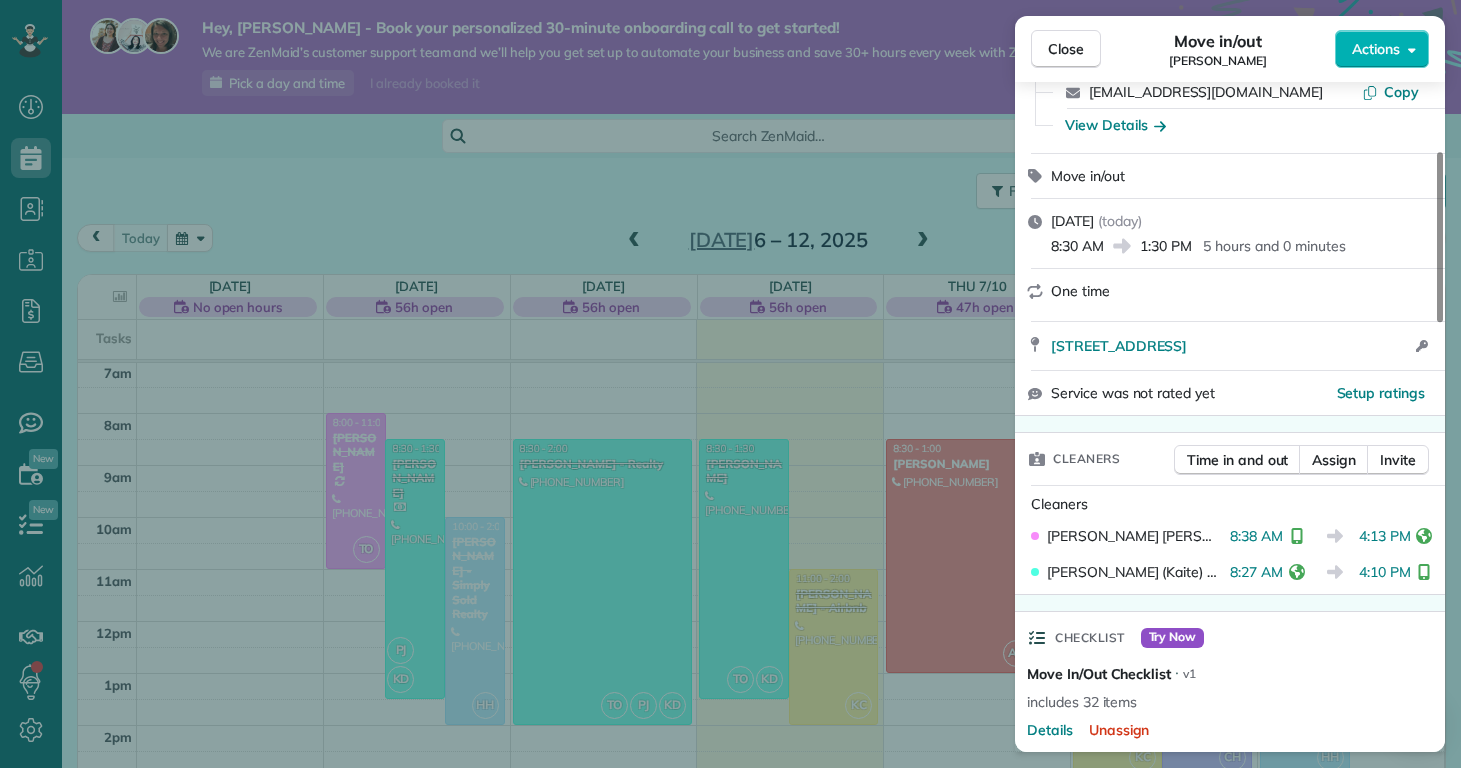 scroll, scrollTop: 278, scrollLeft: 0, axis: vertical 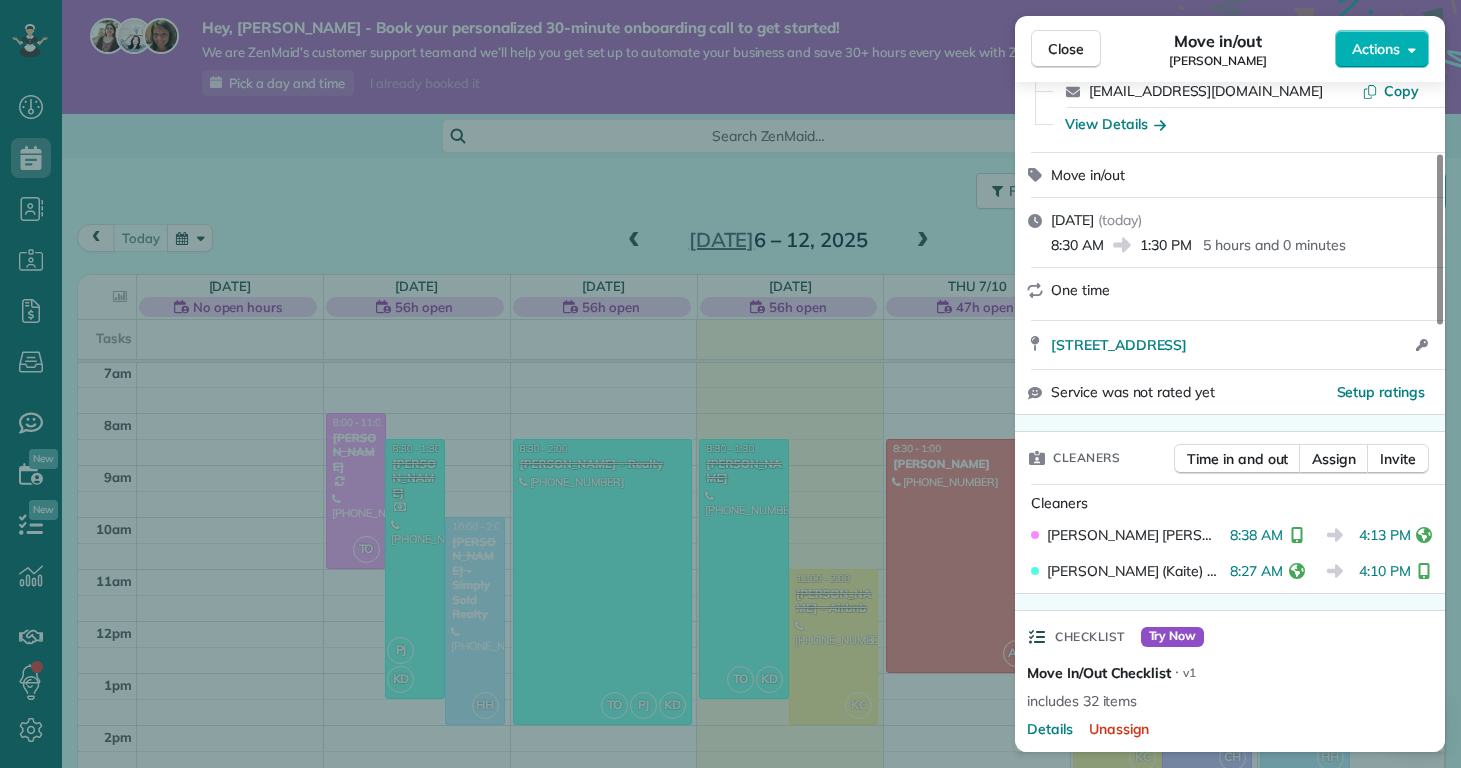 click on "Close Move in/out Geoffrey Mraz Actions This appointment is linked to  Payroll ID #2 .   If you make changes to this appointment make sure the payroll reflects the new information. Status Completed Geoffrey Mraz · Open profile Mobile (630) 478-5568 Copy geoffmraz@gmail.com Copy View Details Move in/out Wednesday, July 09, 2025 ( today ) 8:30 AM 1:30 PM 5 hours and 0 minutes One time 126 Walnut Hills Drive Richlands NC 28574 Open access information Service was not rated yet Setup ratings Cleaners Time in and out Assign Invite Cleaners Taylor   Obryan 8:38 AM 4:13 PM Kaitlin (Kaite)   Delorme 8:27 AM 4:10 PM Checklist Try Now Move In/Out Checklist  ⋅  v1 includes 32 items Details Unassign Billing Billing actions Price $0.00 Overcharge $0.00 Discount $0.00 Coupon discount - Primary tax - Secondary tax - Total appointment price $0.00 Tips collected New feature! $0.00 Mark as paid Total including tip $0.00 Get paid online in no-time! Send an invoice and reward your cleaners with tips Charge customer credit card" at bounding box center (730, 384) 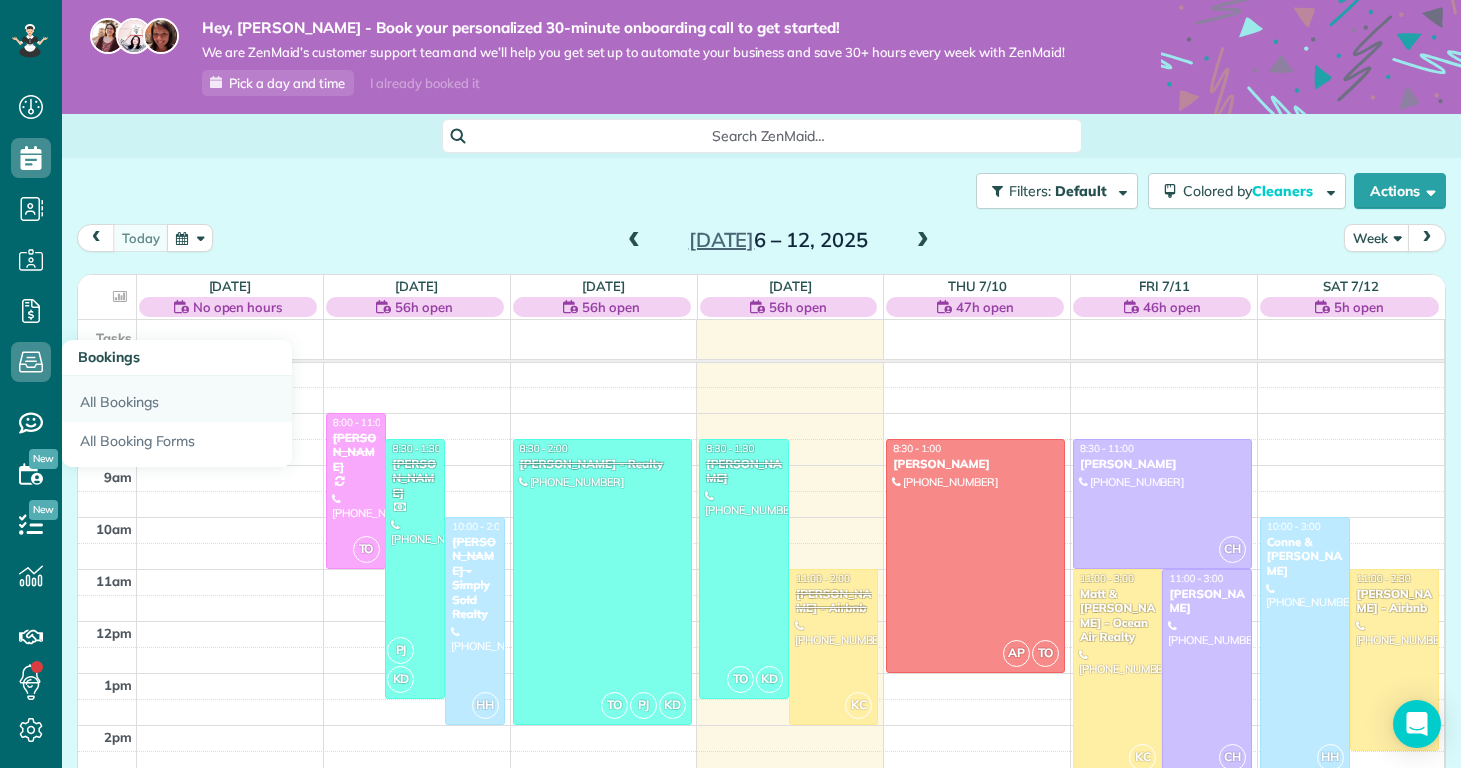 click on "All Bookings" at bounding box center (177, 399) 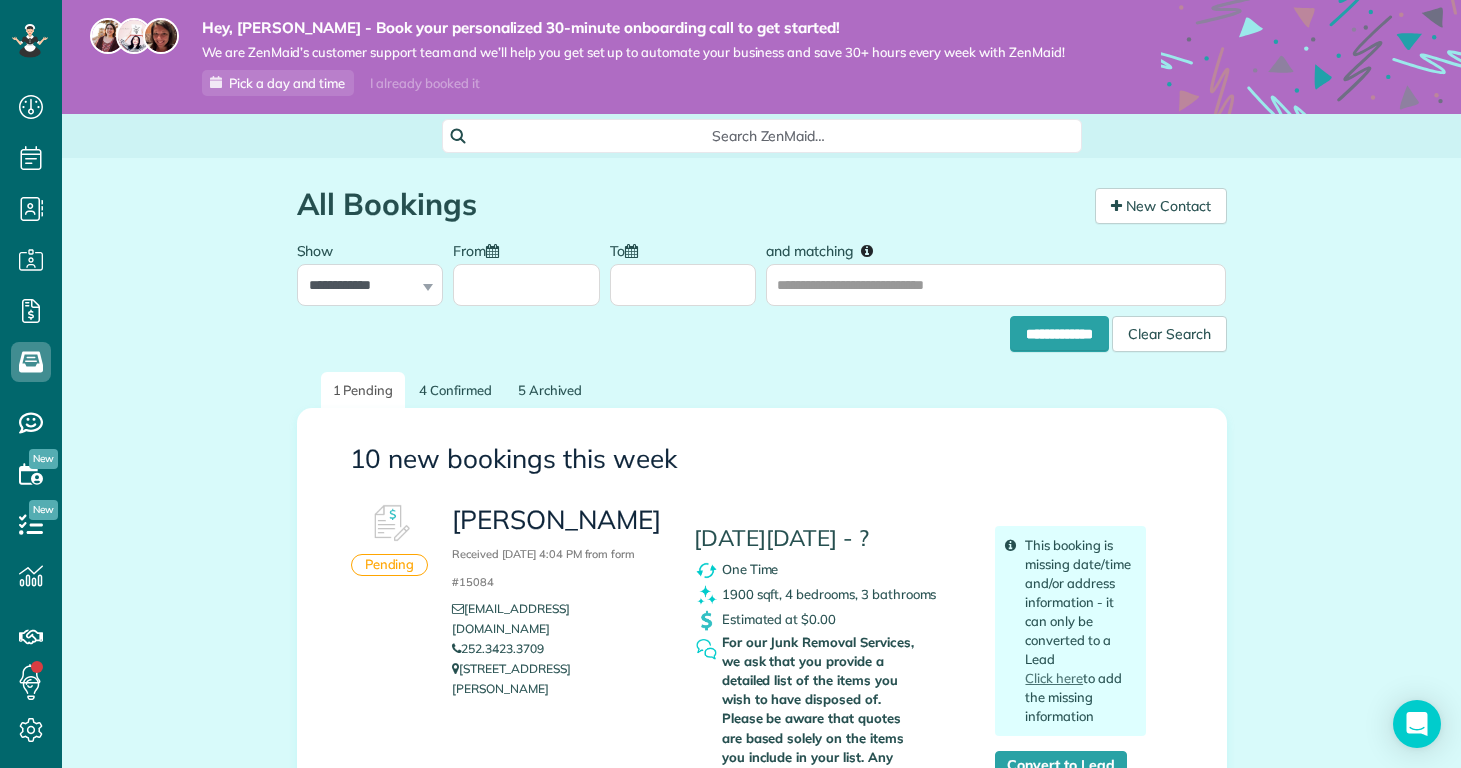 scroll, scrollTop: 0, scrollLeft: 0, axis: both 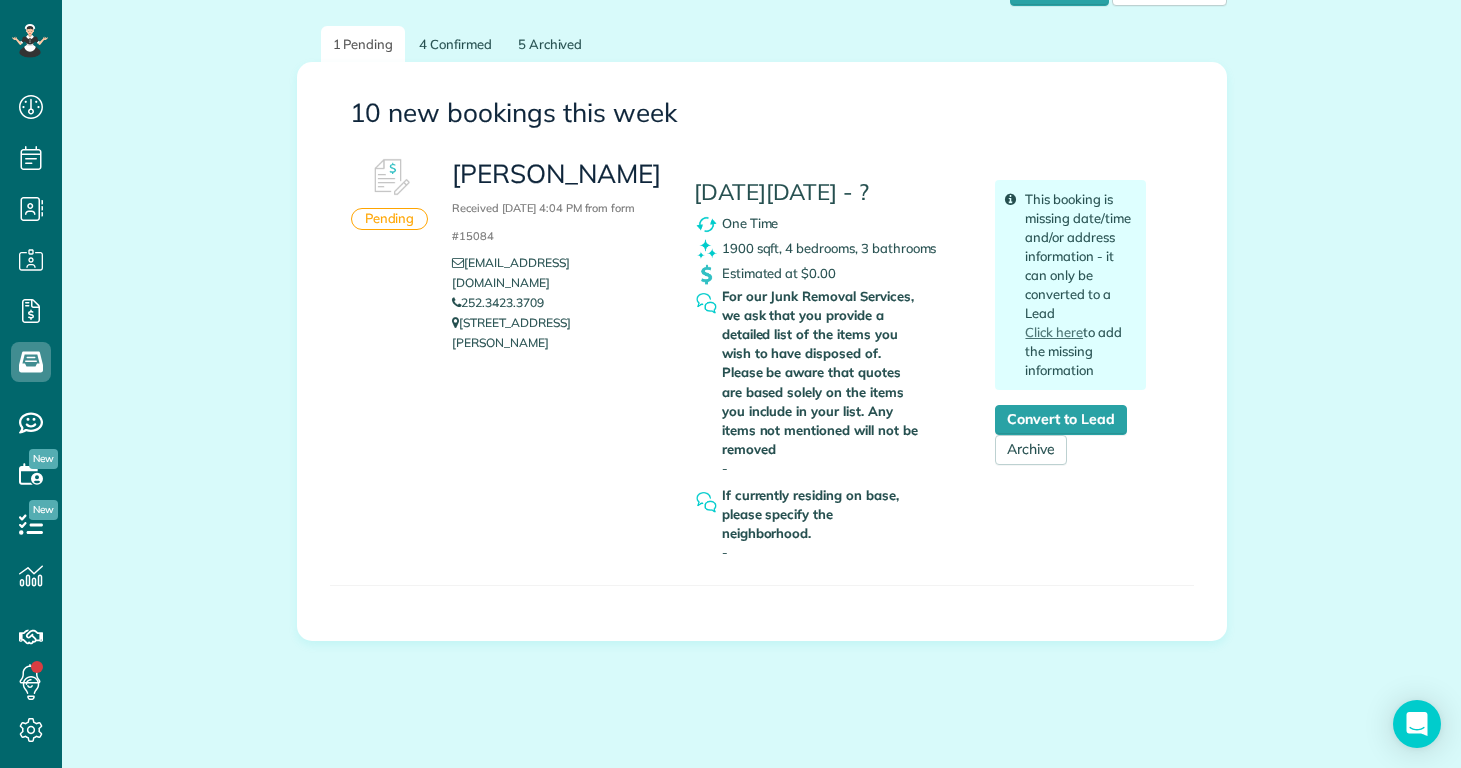 click on "[STREET_ADDRESS][PERSON_NAME]" at bounding box center [557, 333] 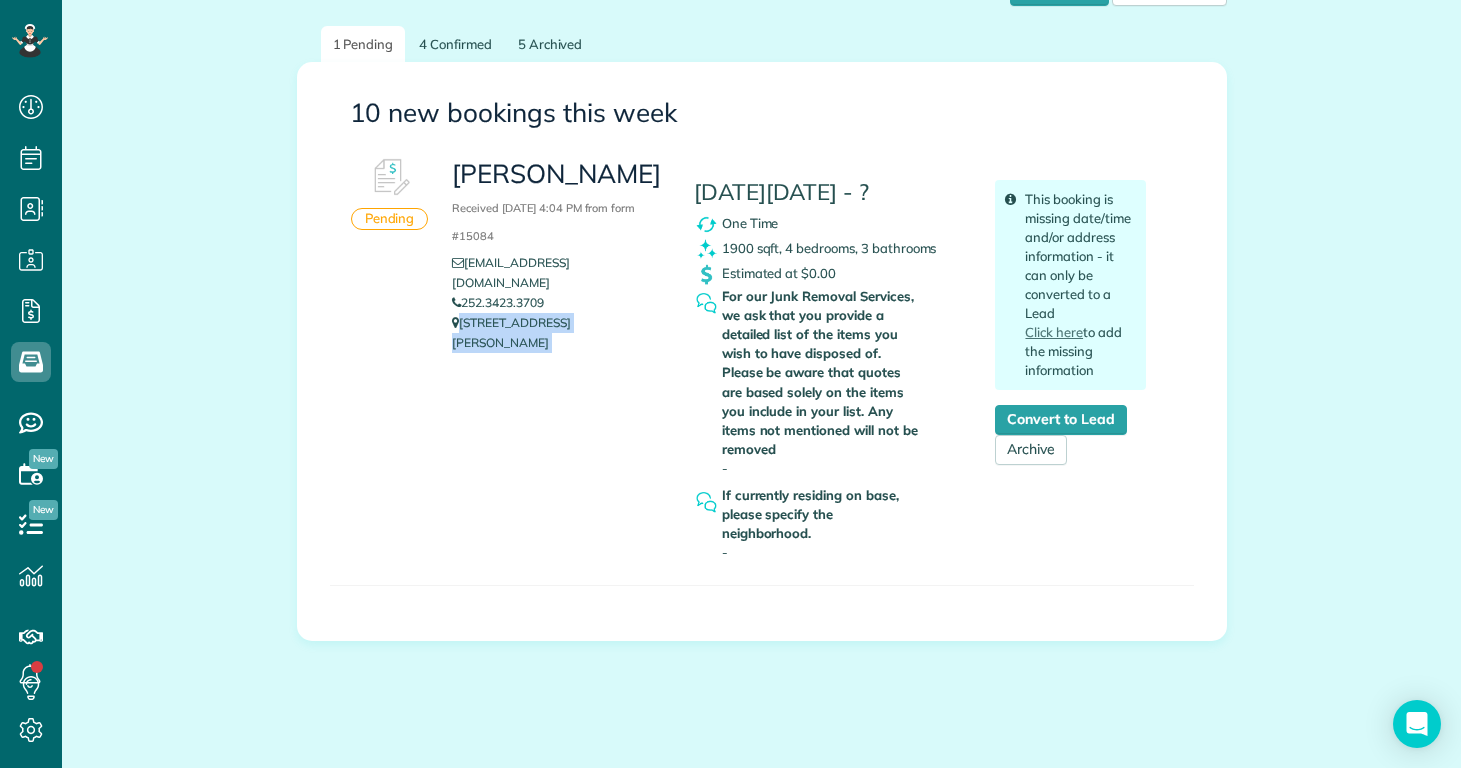 click on "[STREET_ADDRESS][PERSON_NAME]" at bounding box center (557, 333) 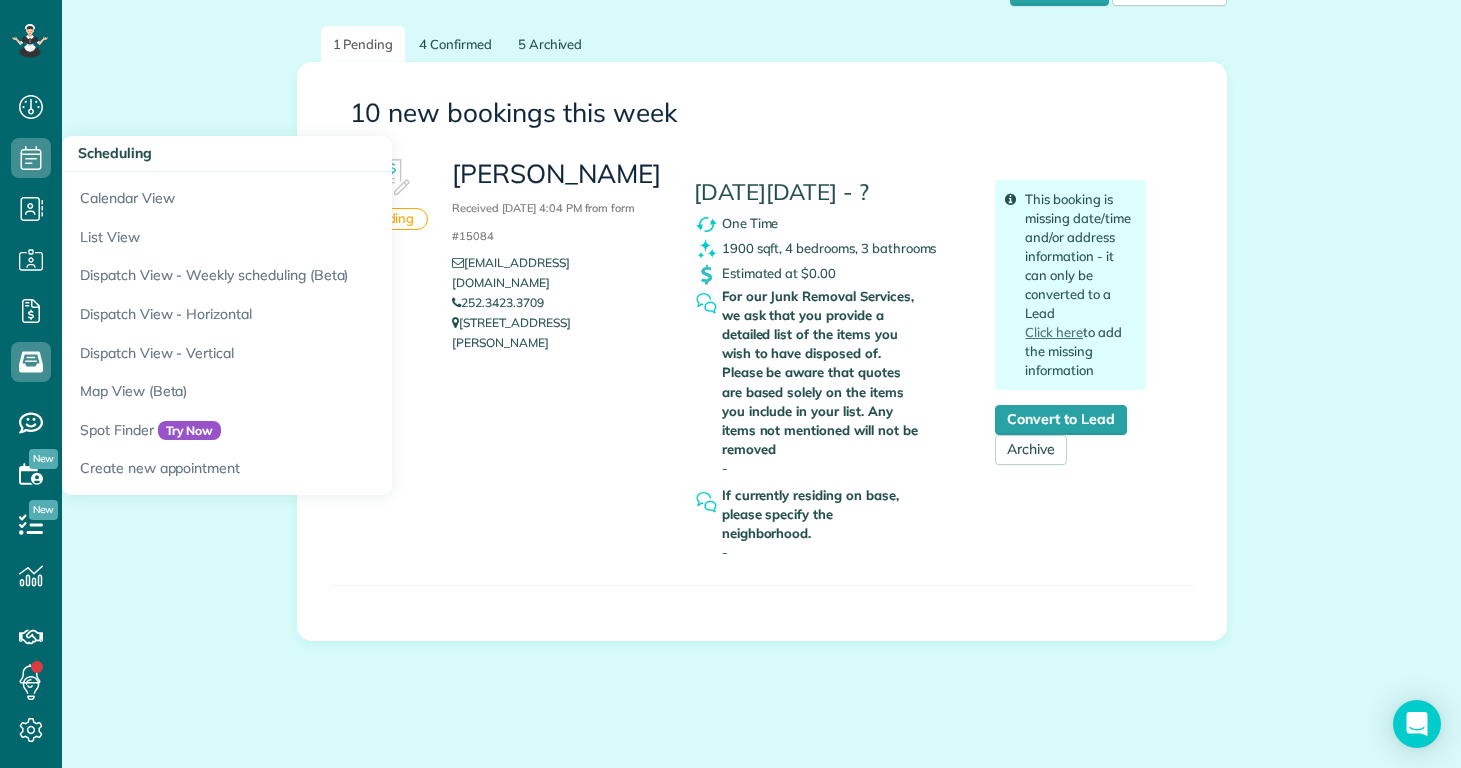 click 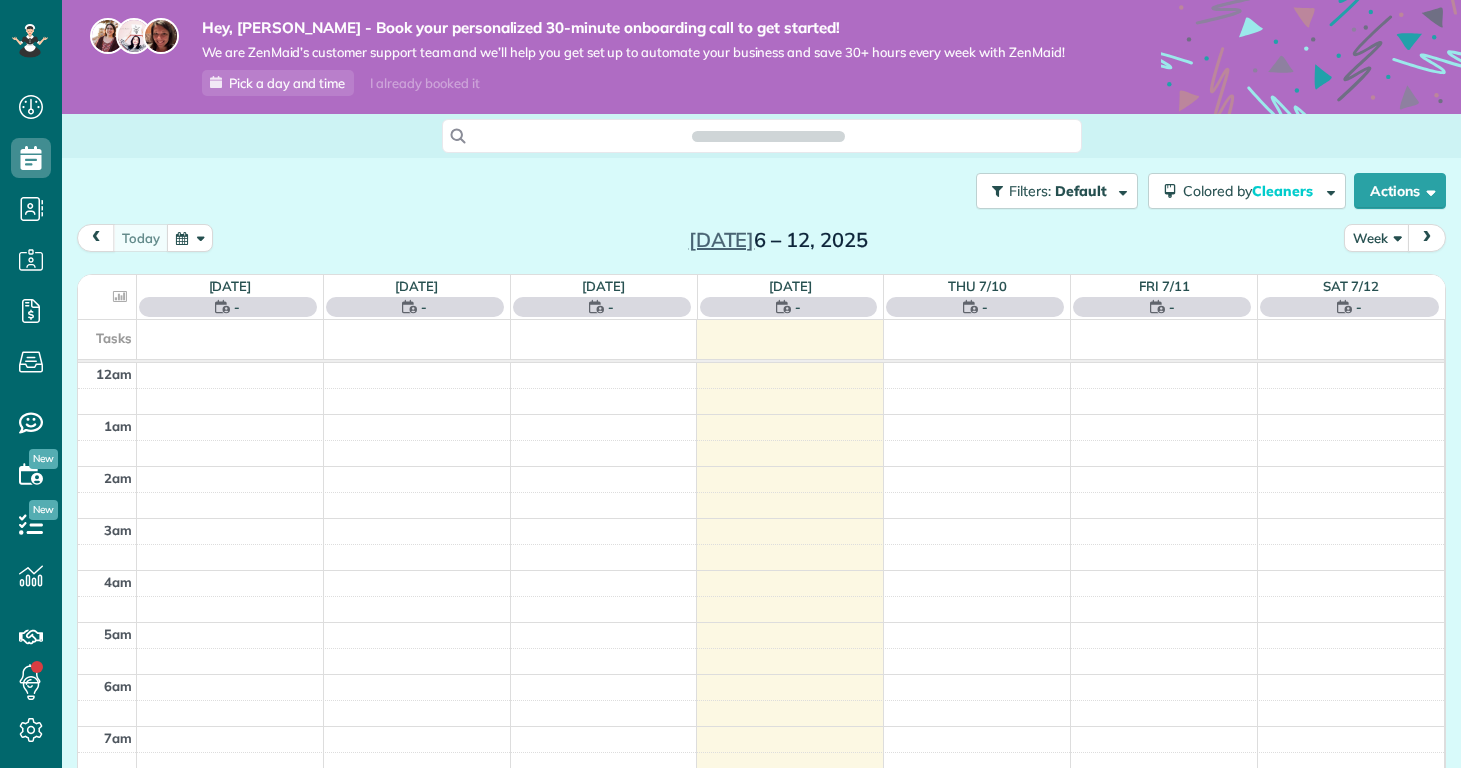 scroll, scrollTop: 0, scrollLeft: 0, axis: both 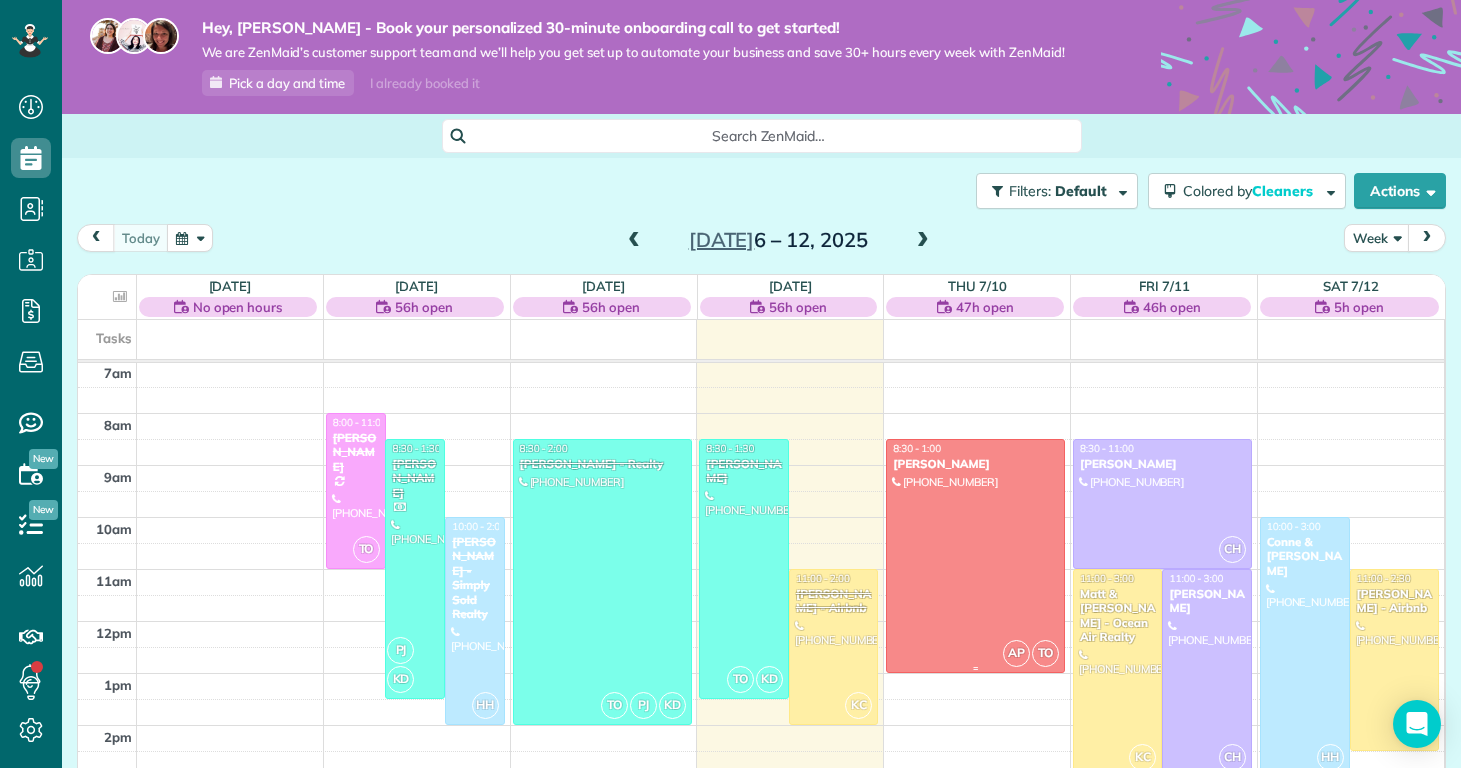 click at bounding box center [975, 556] 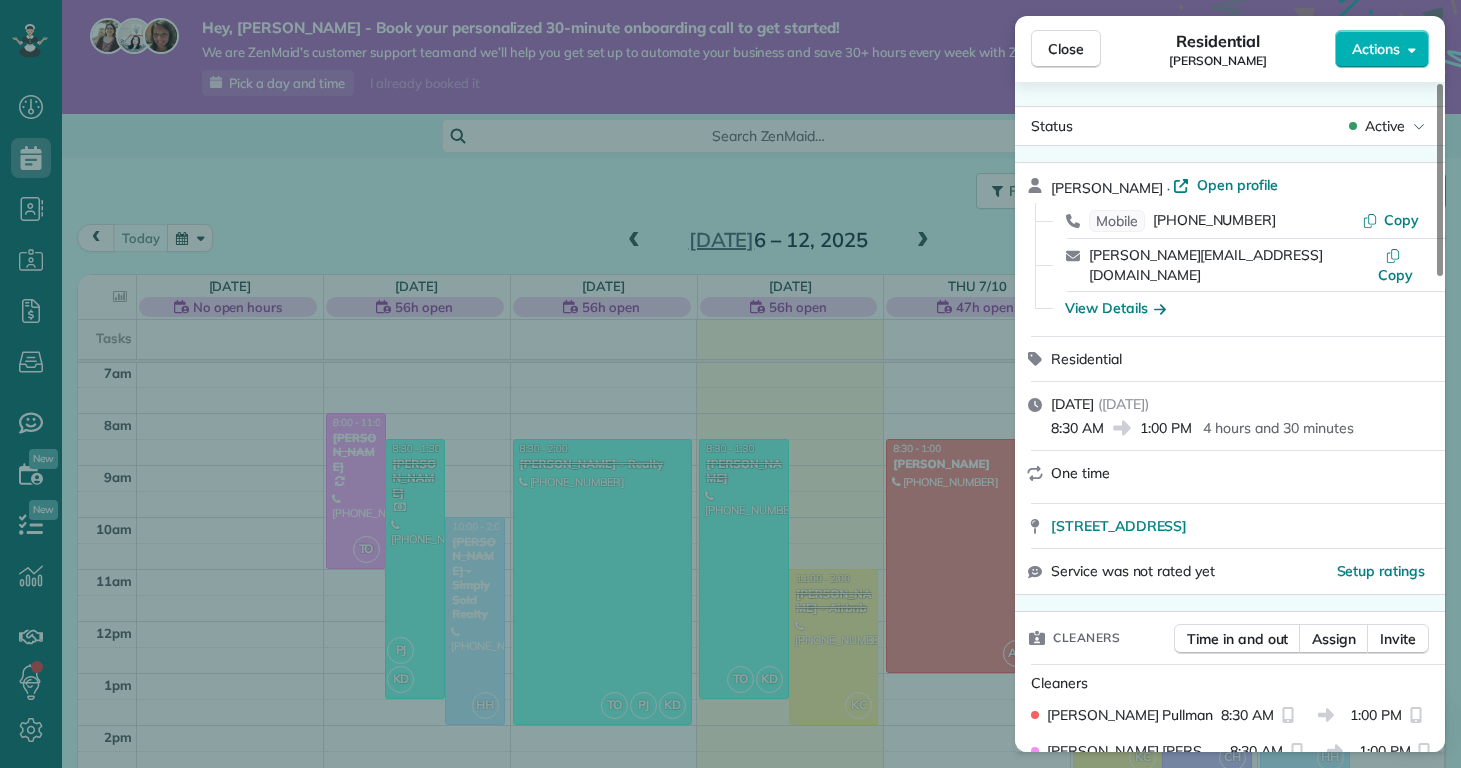 click on "Close Residential [PERSON_NAME] Actions Status Active [PERSON_NAME] · Open profile Mobile [PHONE_NUMBER] Copy [PERSON_NAME][EMAIL_ADDRESS][DOMAIN_NAME] Copy View Details Residential [DATE] ( [DATE] ) 8:30 AM 1:00 PM 4 hours and 30 minutes One time [STREET_ADDRESS] Service was not rated yet Setup ratings Cleaners Time in and out Assign Invite Cleaners [PERSON_NAME] 8:30 AM 1:00 PM [PERSON_NAME] 8:30 AM 1:00 PM Checklist Try Now Keep this appointment up to your standards. Stay on top of every detail, keep your cleaners organised, and your client happy. Assign a checklist Watch a 5 min demo Billing Billing actions Price $0.00 Overcharge $0.00 Discount $0.00 Coupon discount - Primary tax - Secondary tax - Total appointment price $0.00 Tips collected New feature! $0.00 [PERSON_NAME] as paid Total including tip $0.00 Get paid online in no-time! Send an invoice and reward your cleaners with tips Charge customer credit card Appointment custom fields Reason for Skip - Pay Method - 1 0" at bounding box center (730, 384) 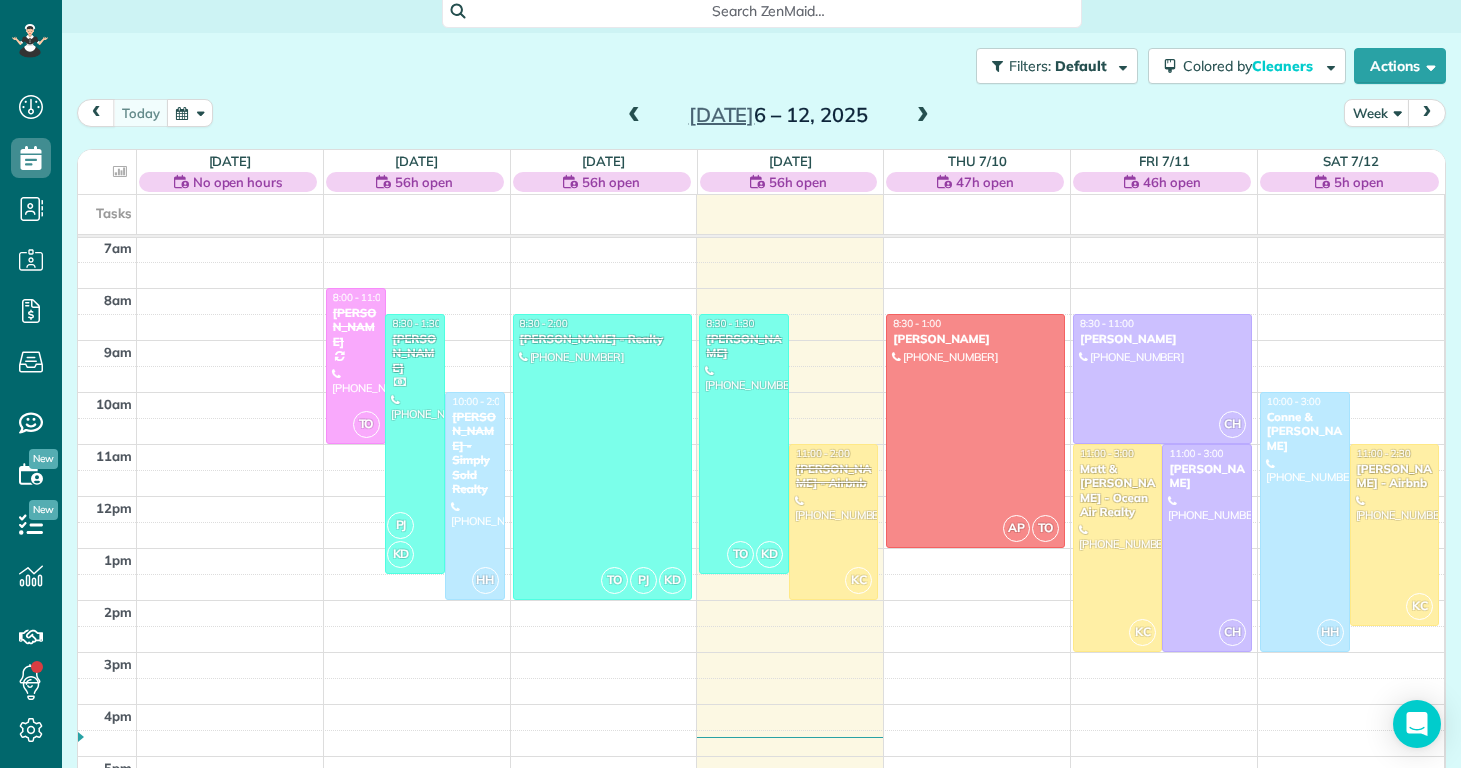 scroll, scrollTop: 132, scrollLeft: 0, axis: vertical 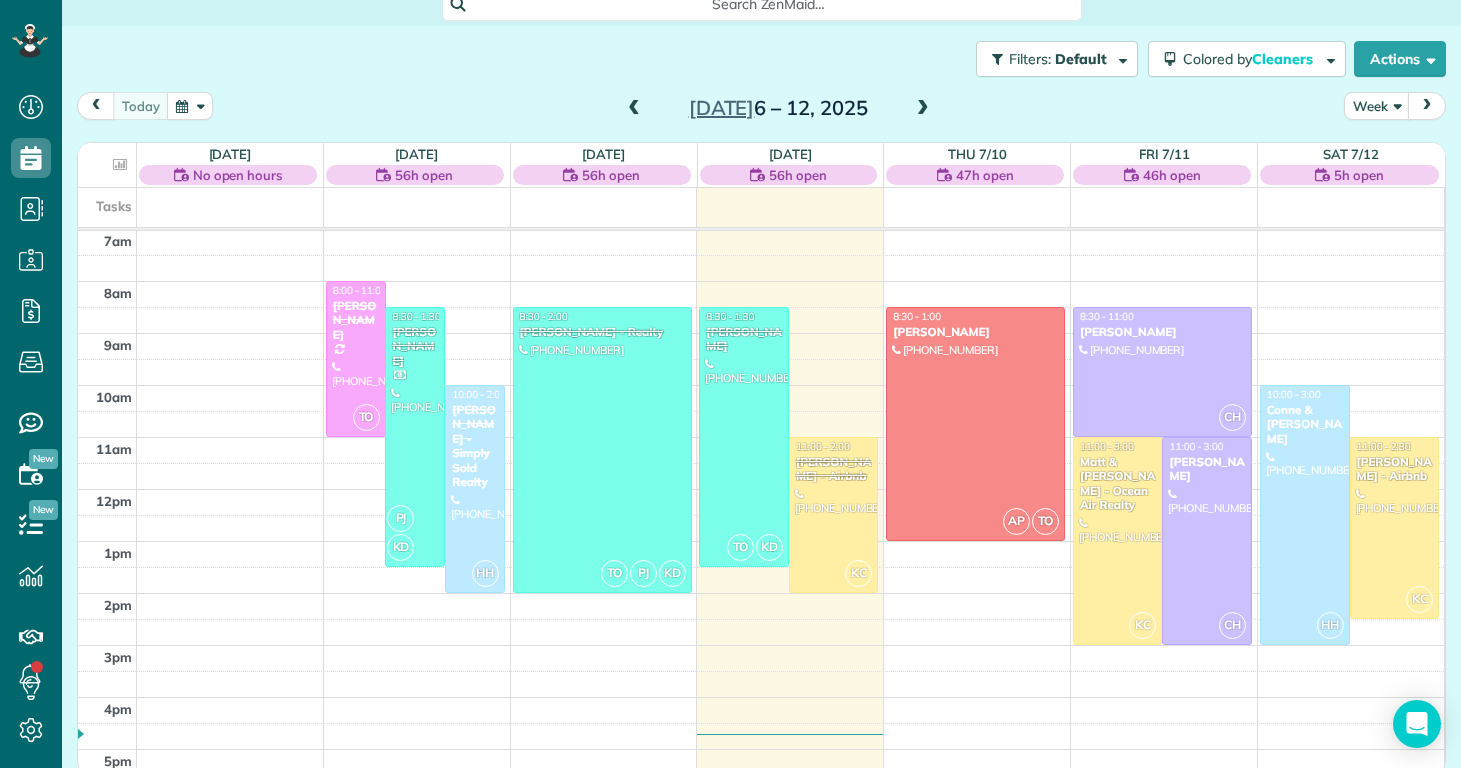 click on "Filters:   Default
Colored by  Cleaners
Color by Cleaner
Color by Team
Color by Status
Color by Recurrence
Color by Paid/Unpaid
Filters  Default
Schedule Changes
Actions
Create Appointment
Create Task
Clock In/Out
Send Work Orders
Print Route Sheets
[DATE] Emails/Texts
View Metrics" at bounding box center (761, 59) 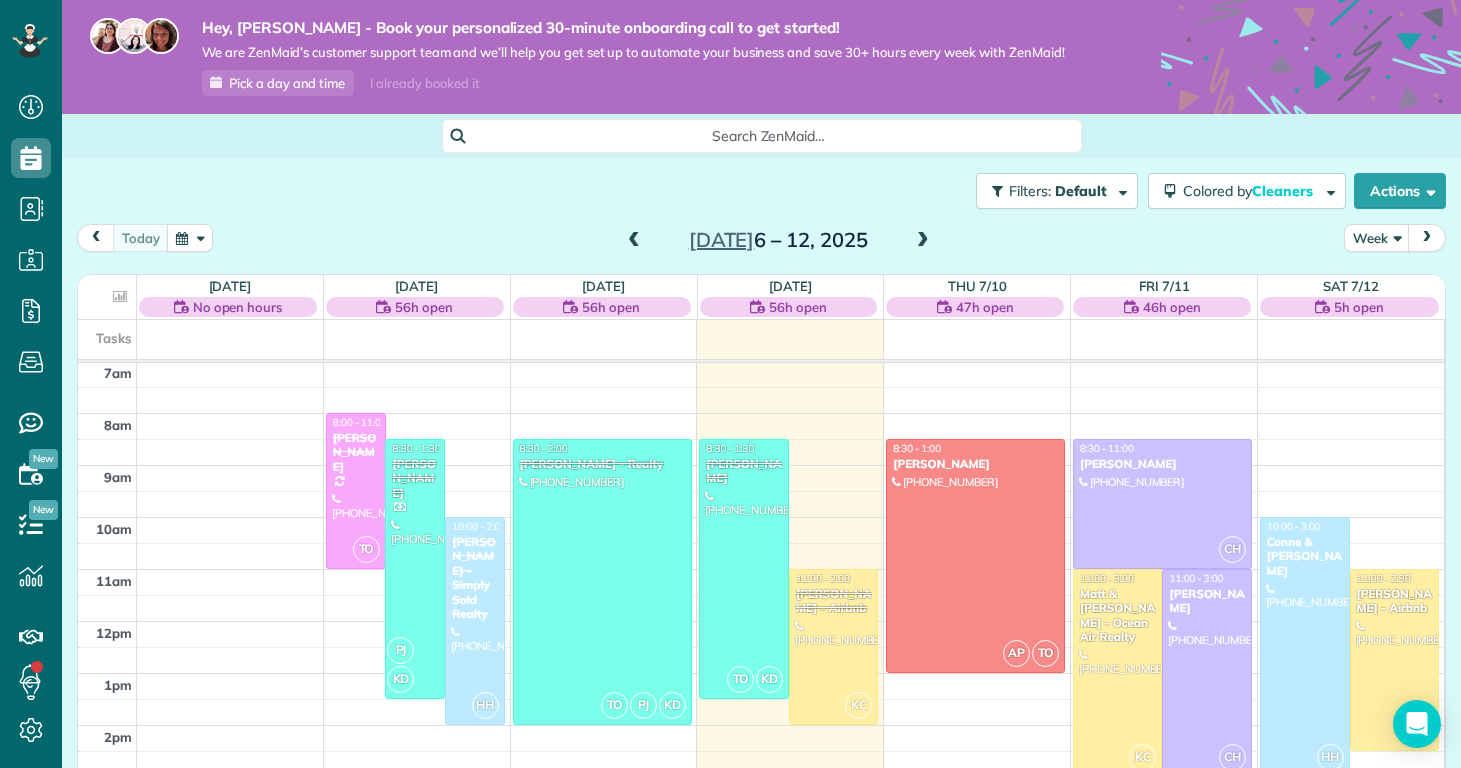 scroll, scrollTop: -1, scrollLeft: 0, axis: vertical 